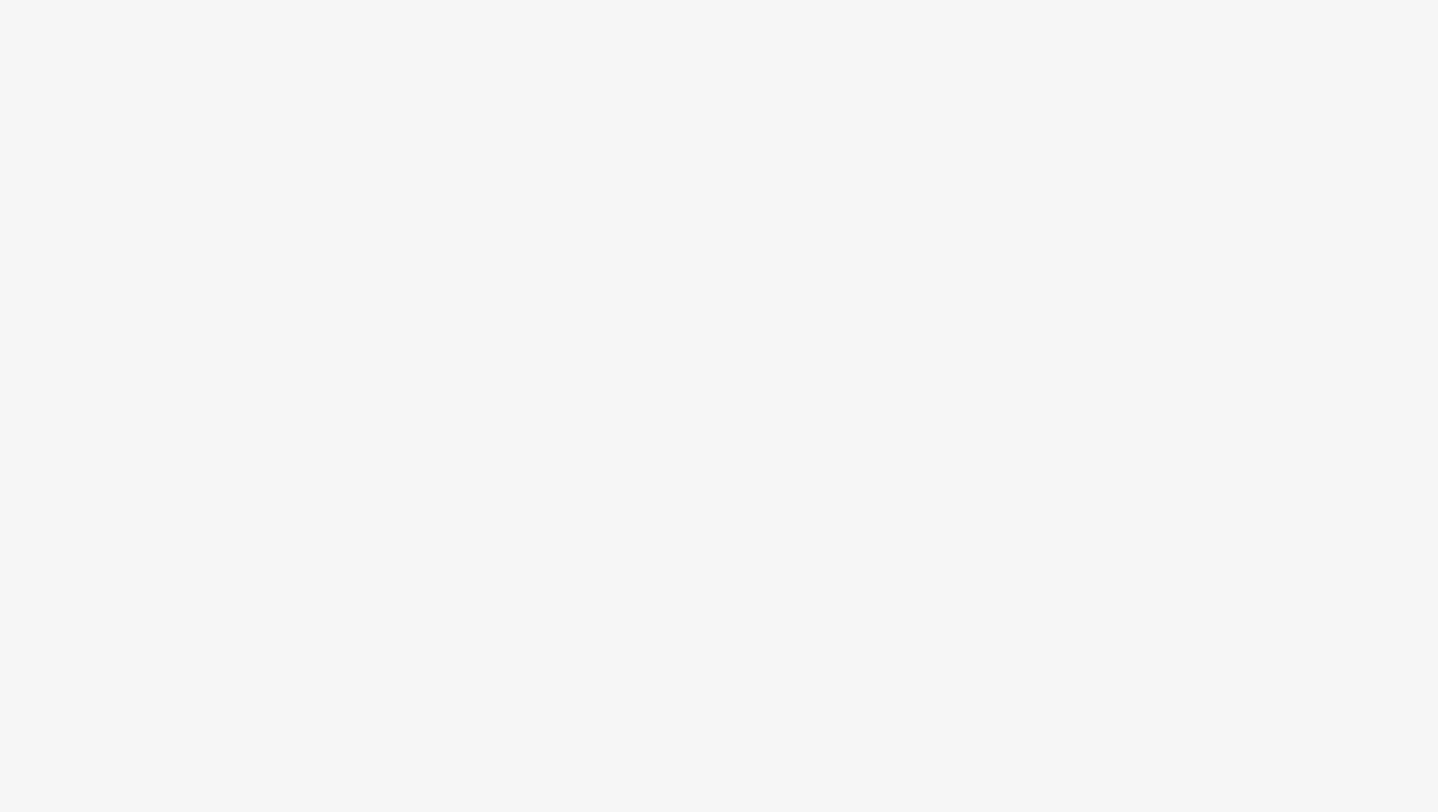scroll, scrollTop: 0, scrollLeft: 0, axis: both 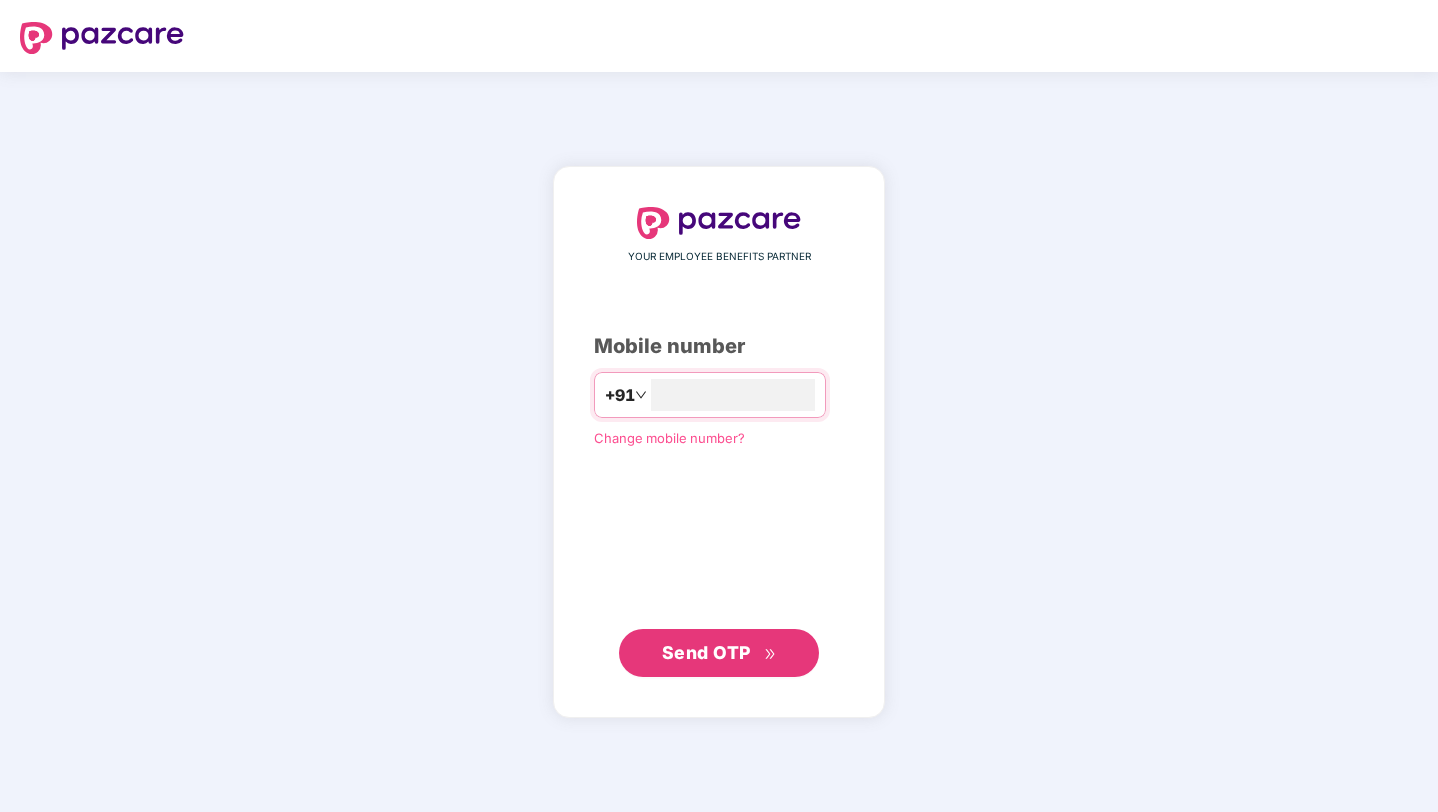 type on "**********" 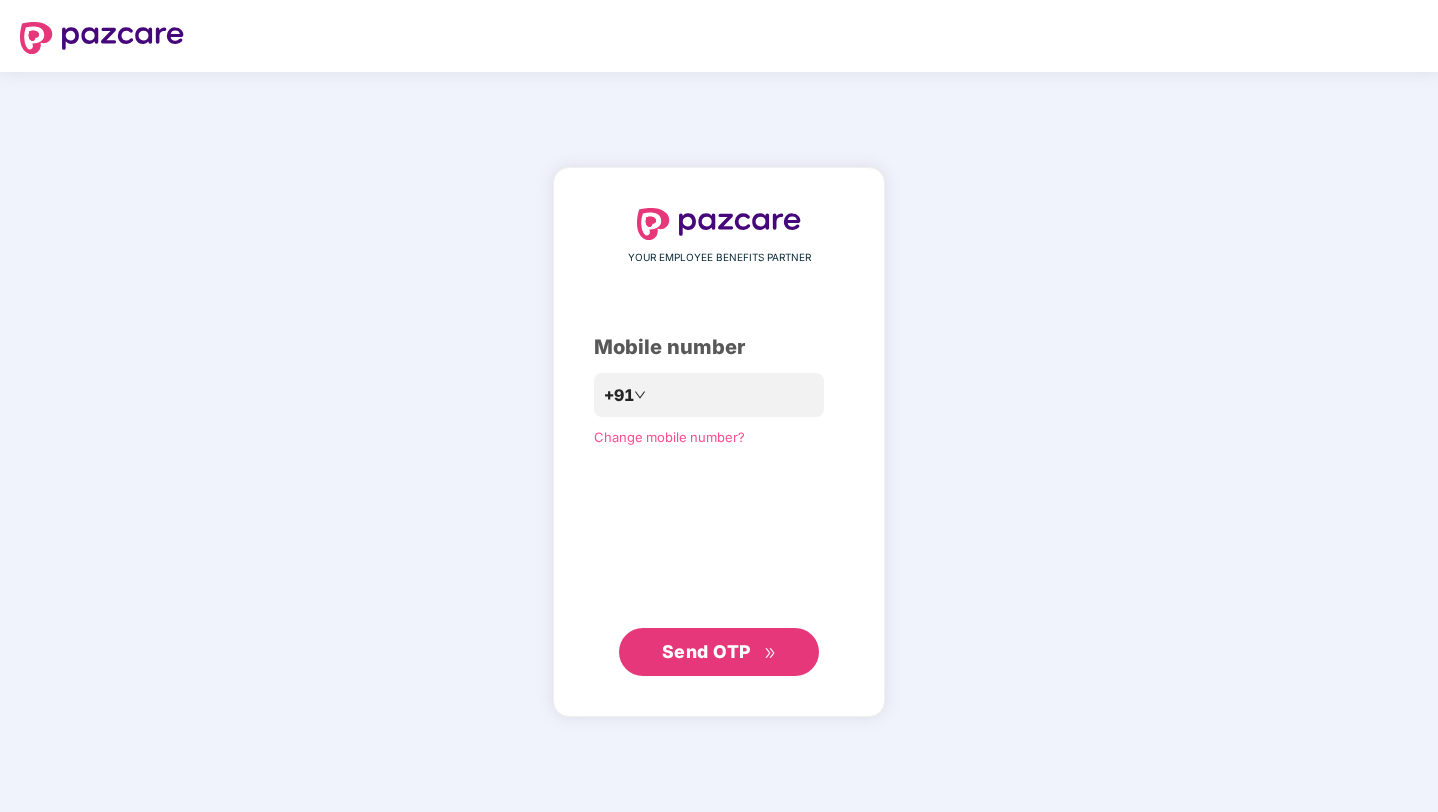 click on "Send OTP" at bounding box center [719, 652] 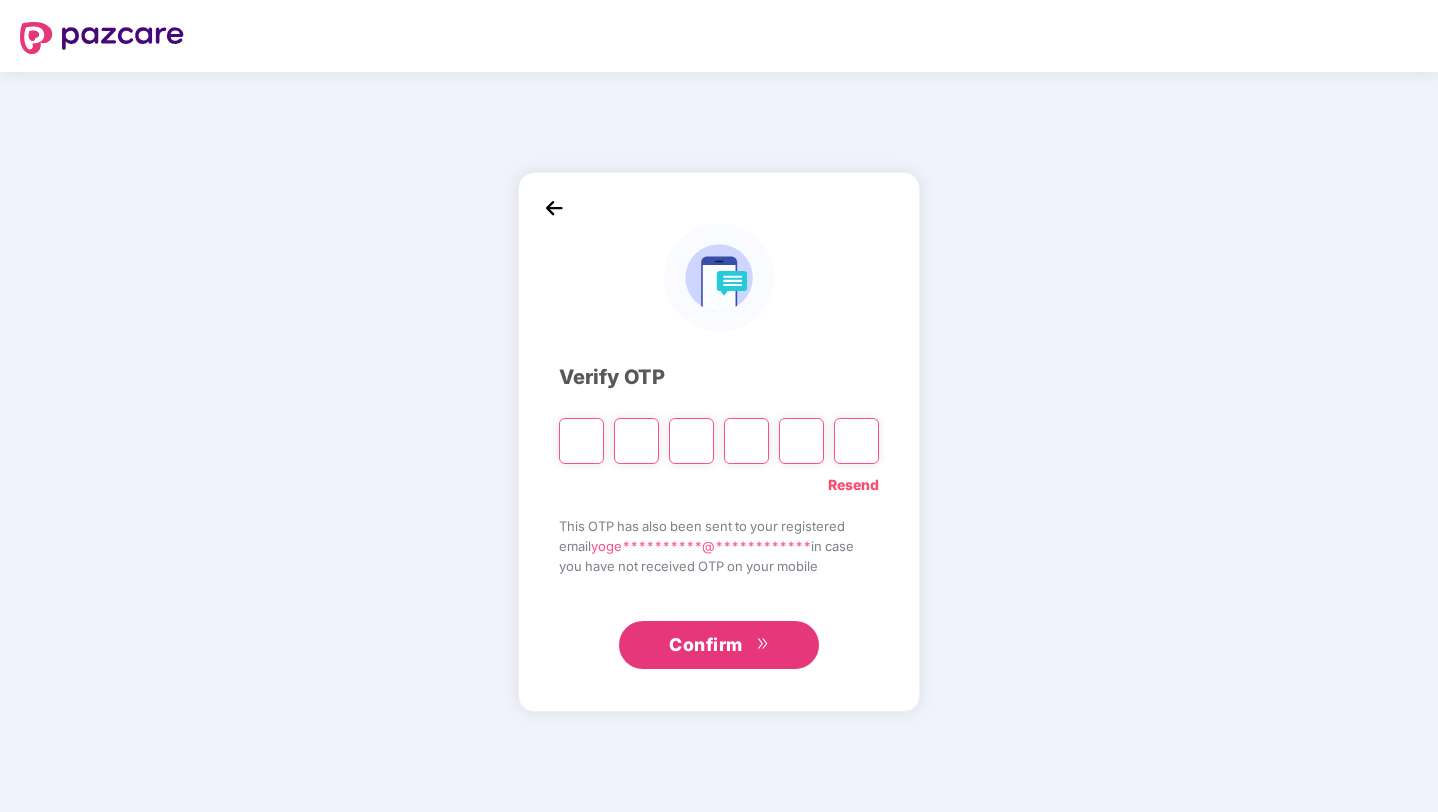 type on "*" 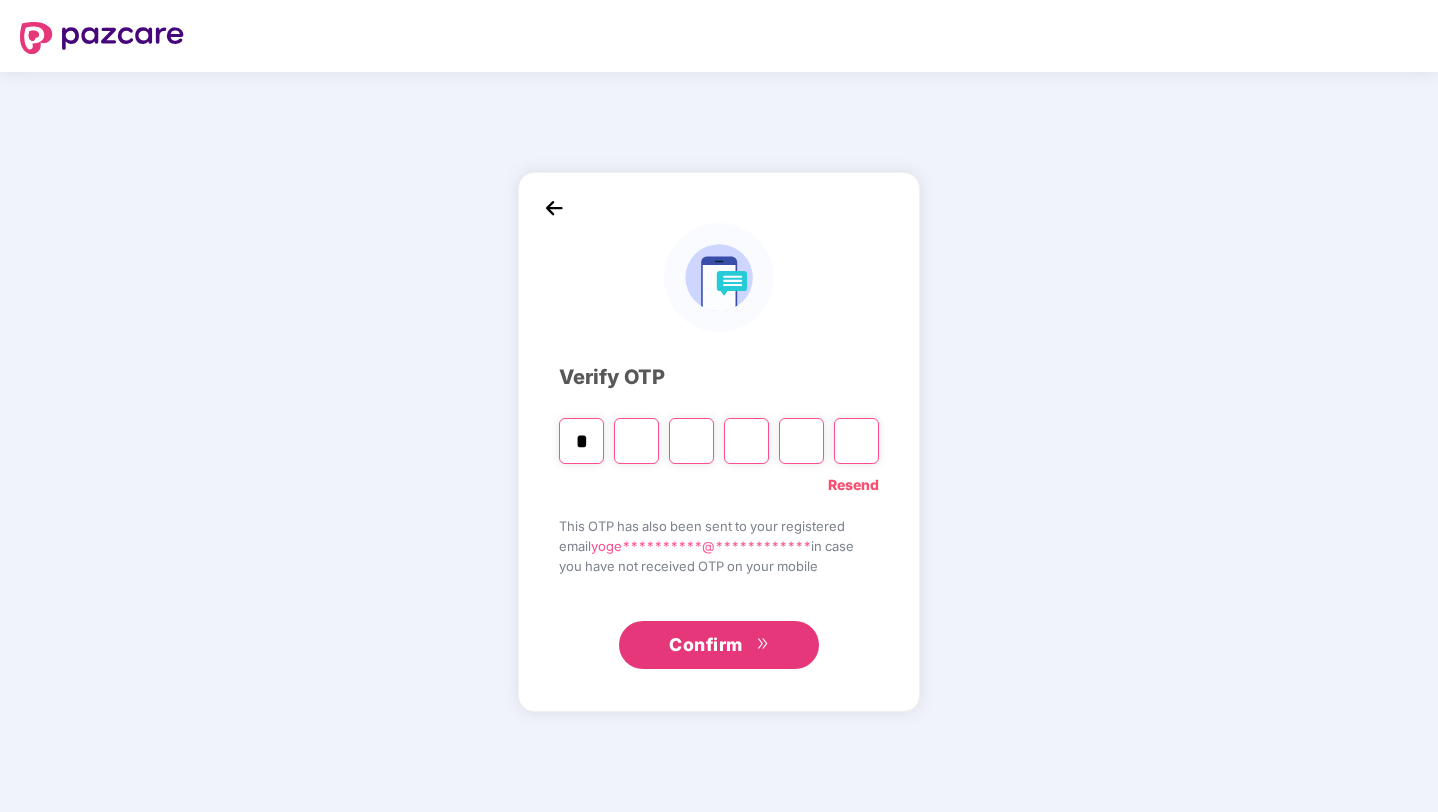 type on "*" 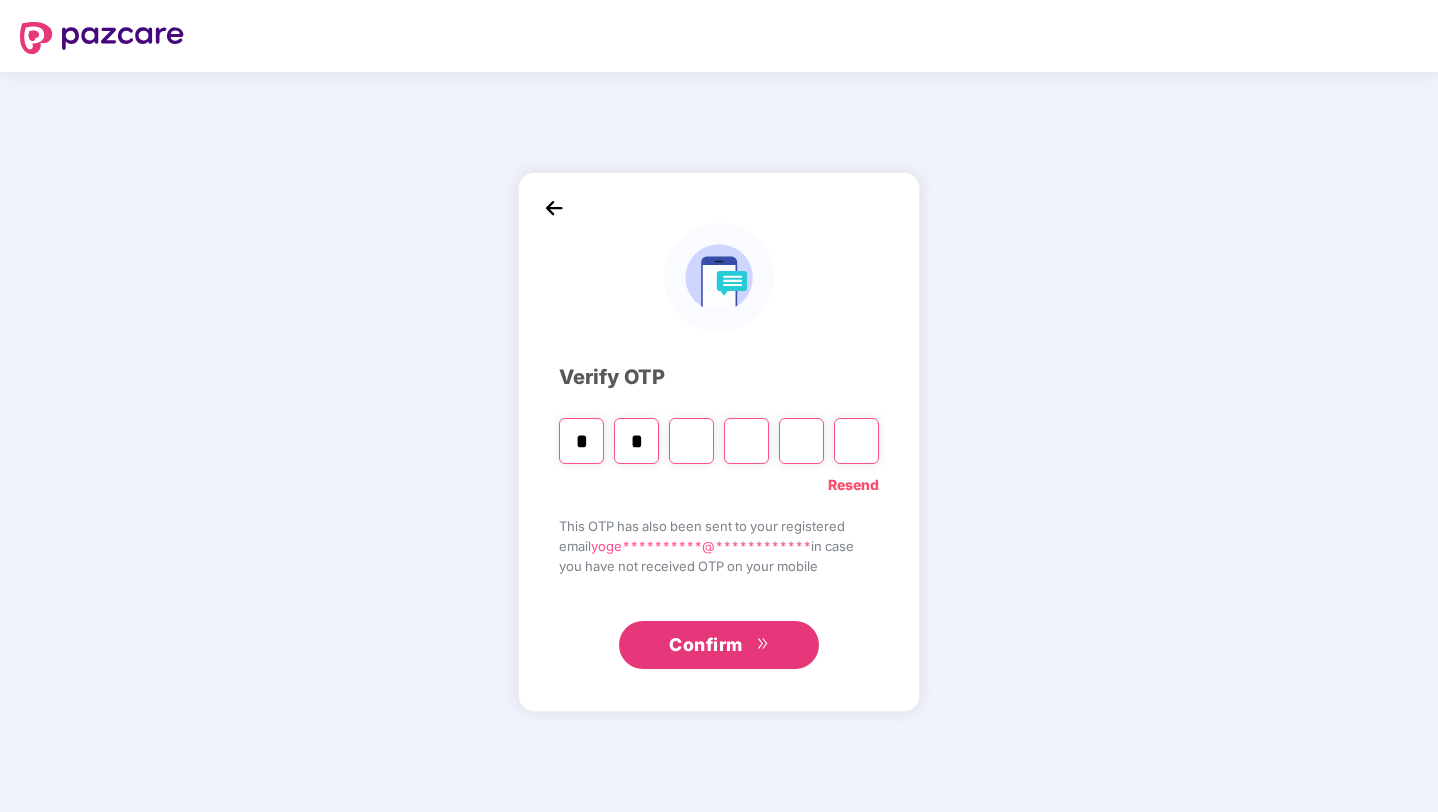 type on "*" 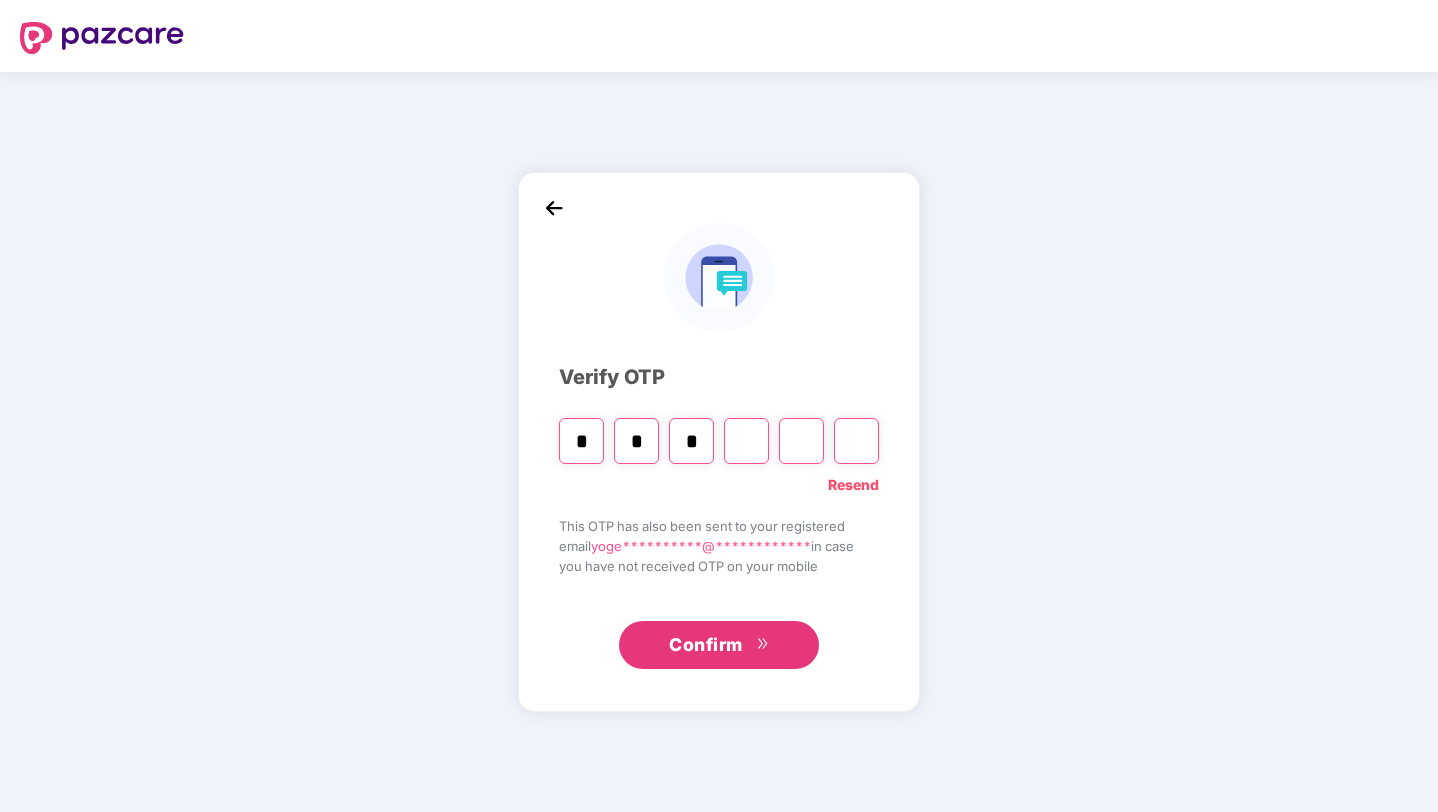 type on "*" 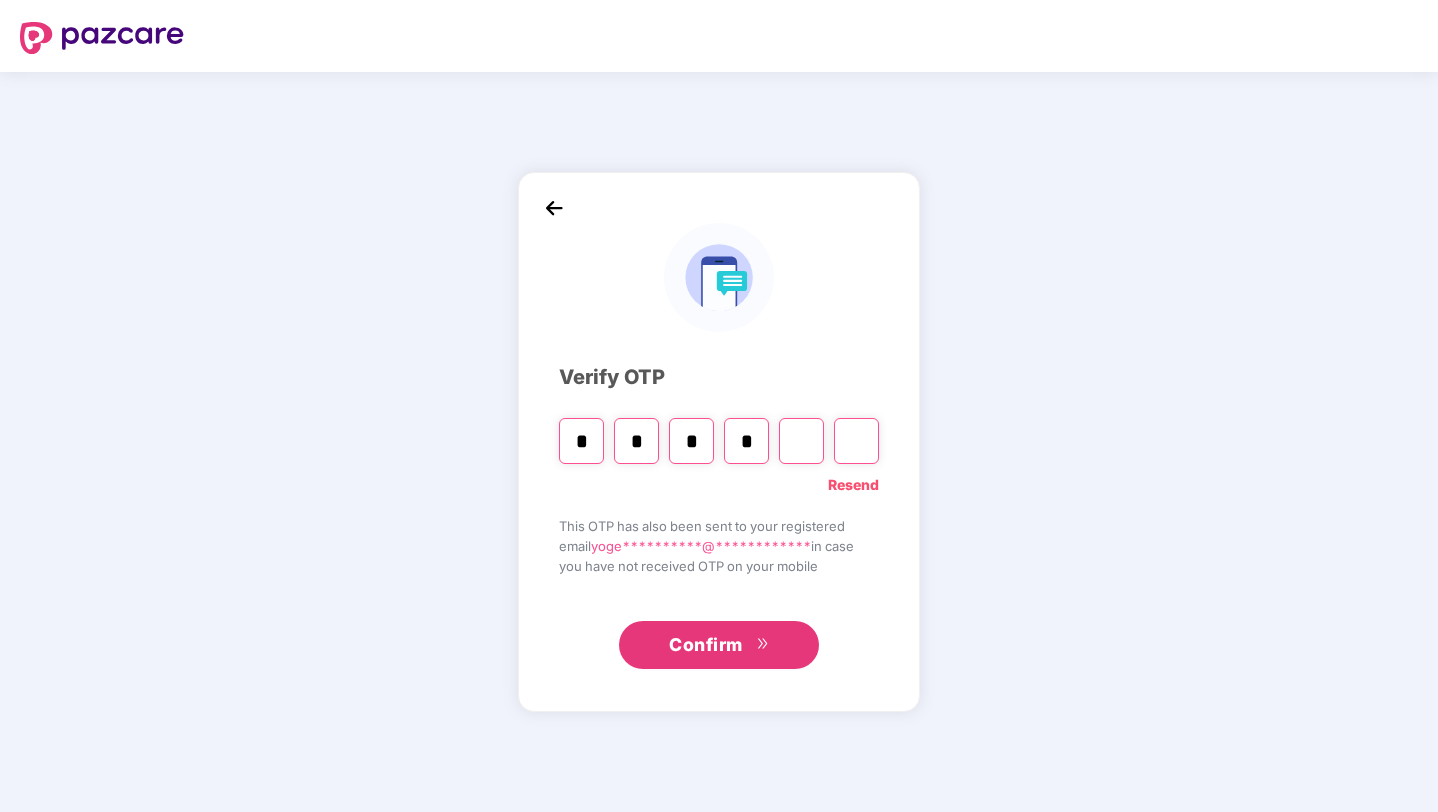 type on "*" 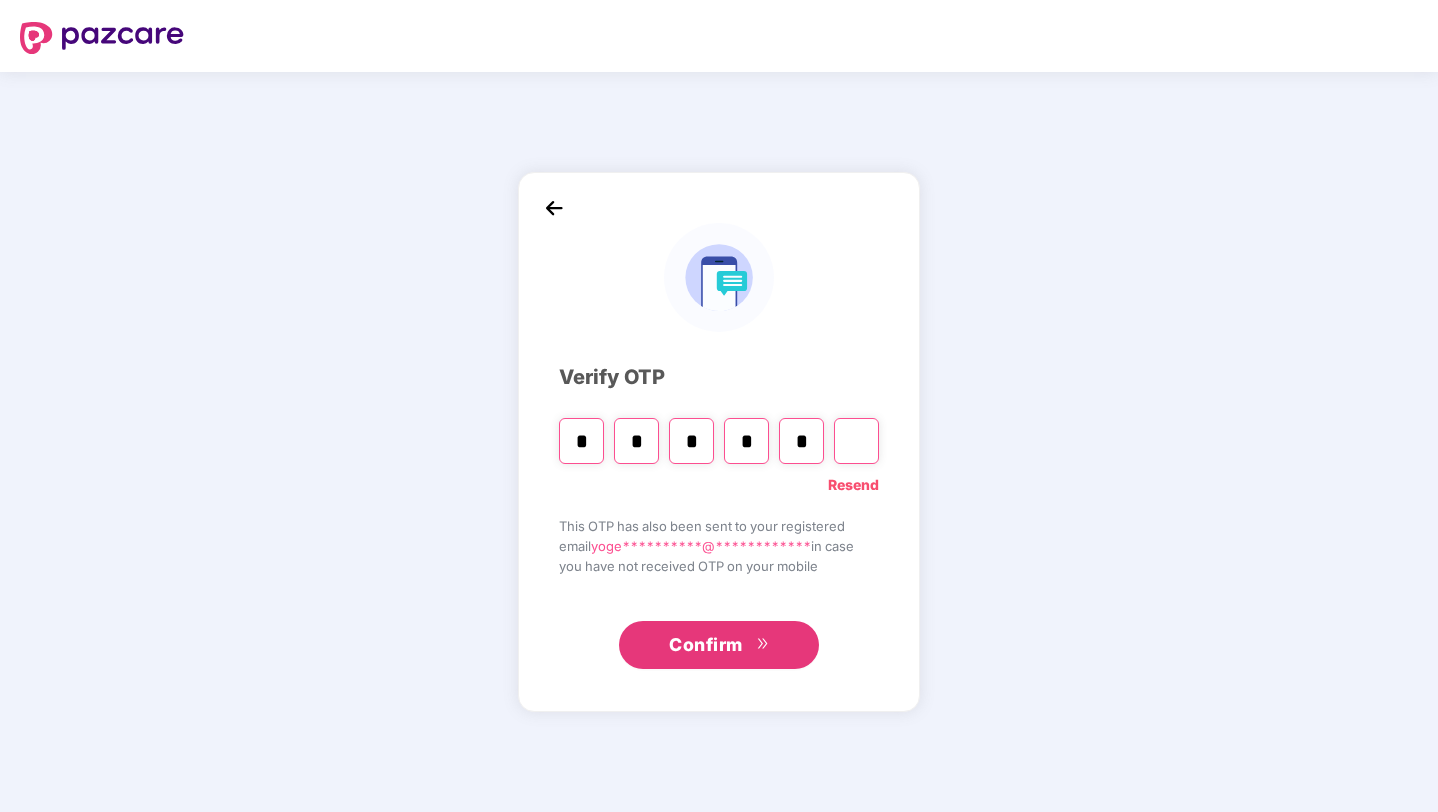 type on "*" 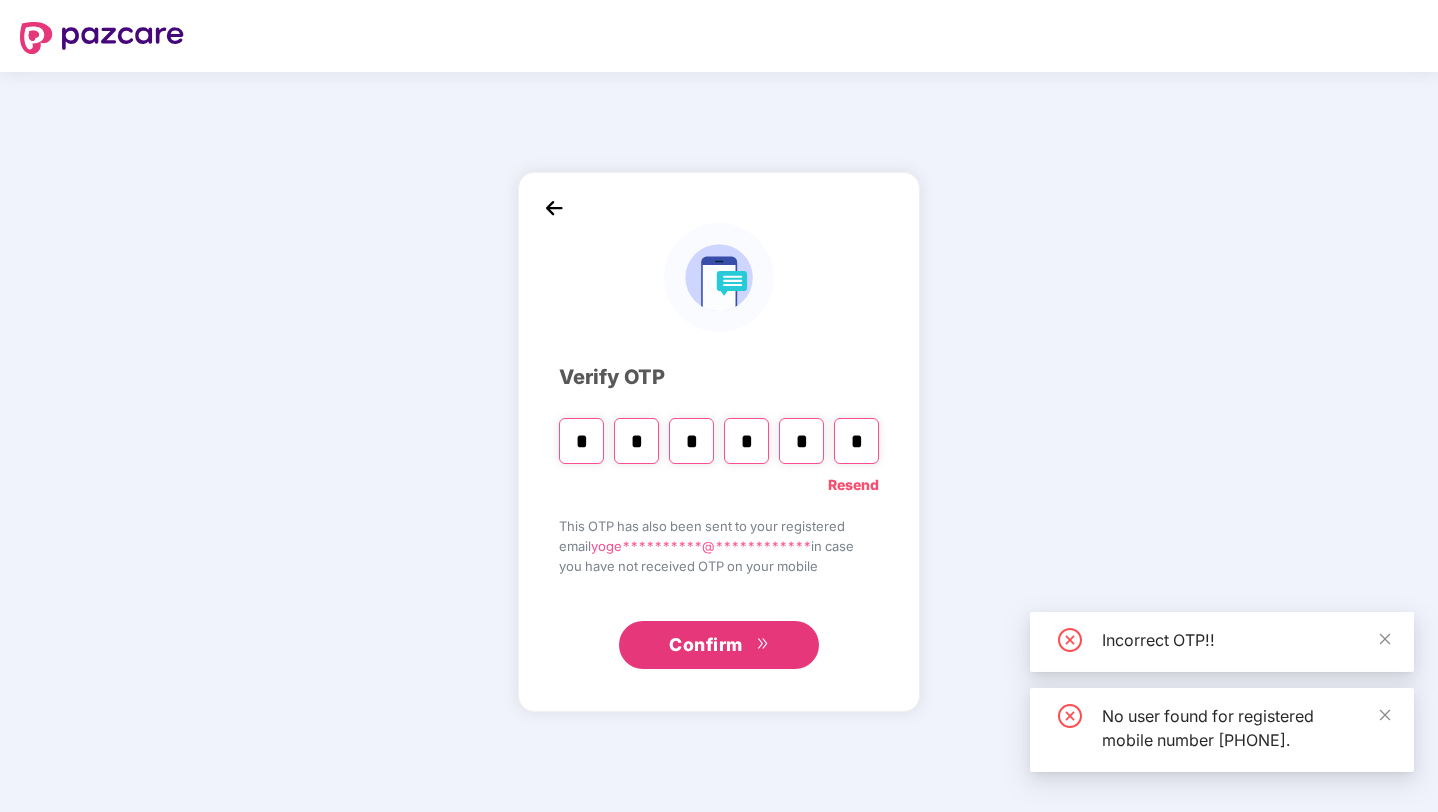 type 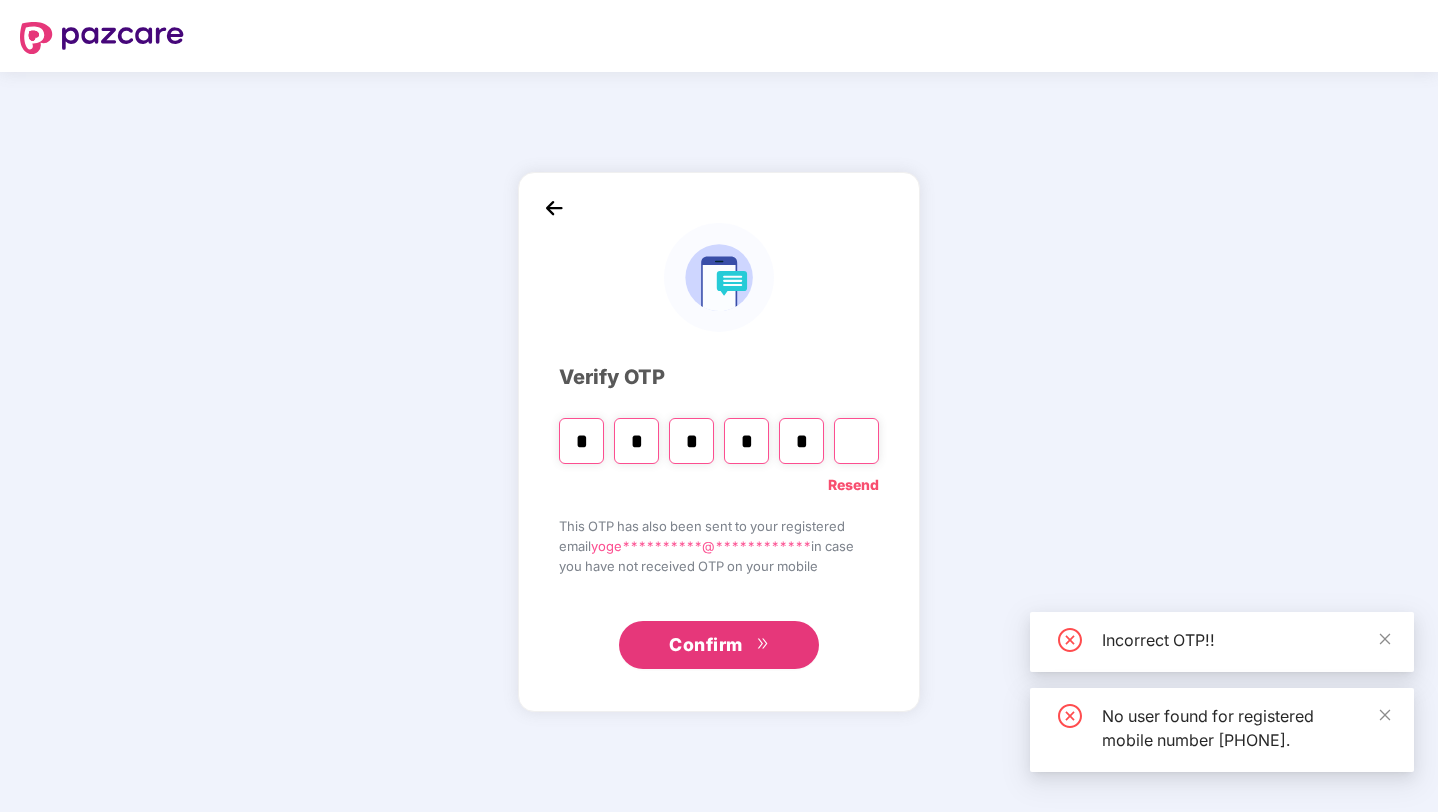 type on "*" 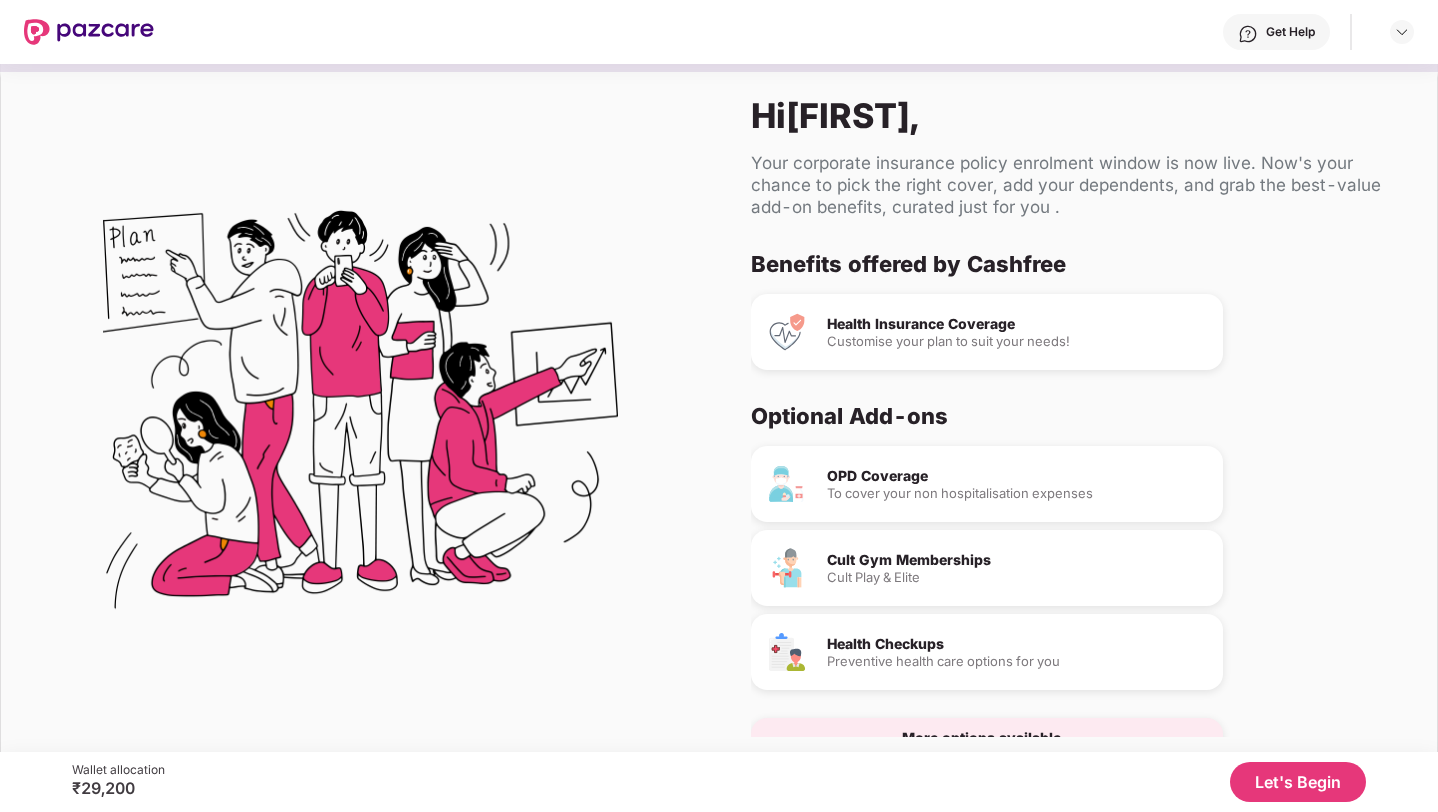 scroll, scrollTop: 53, scrollLeft: 0, axis: vertical 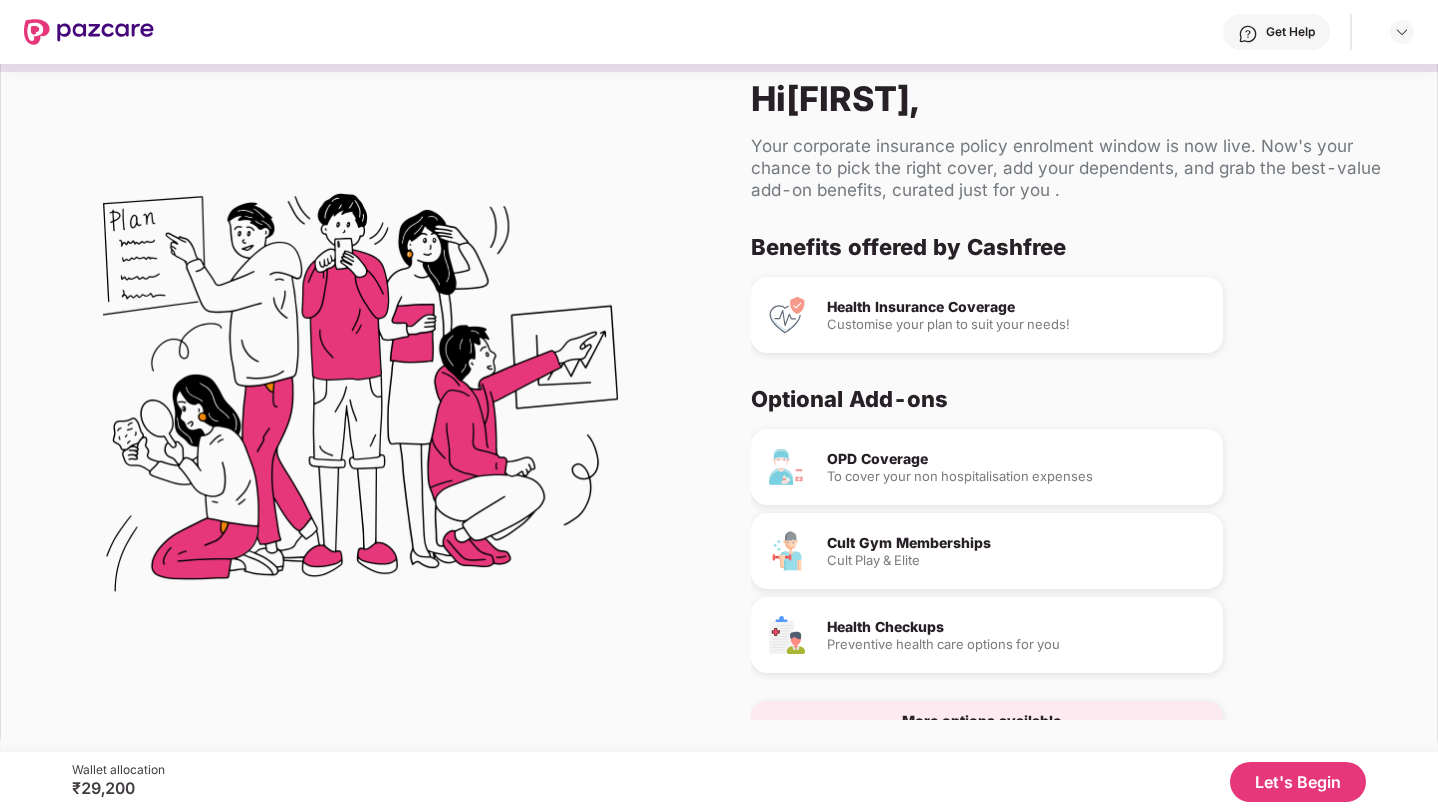 click on "Let's Begin" at bounding box center [1298, 782] 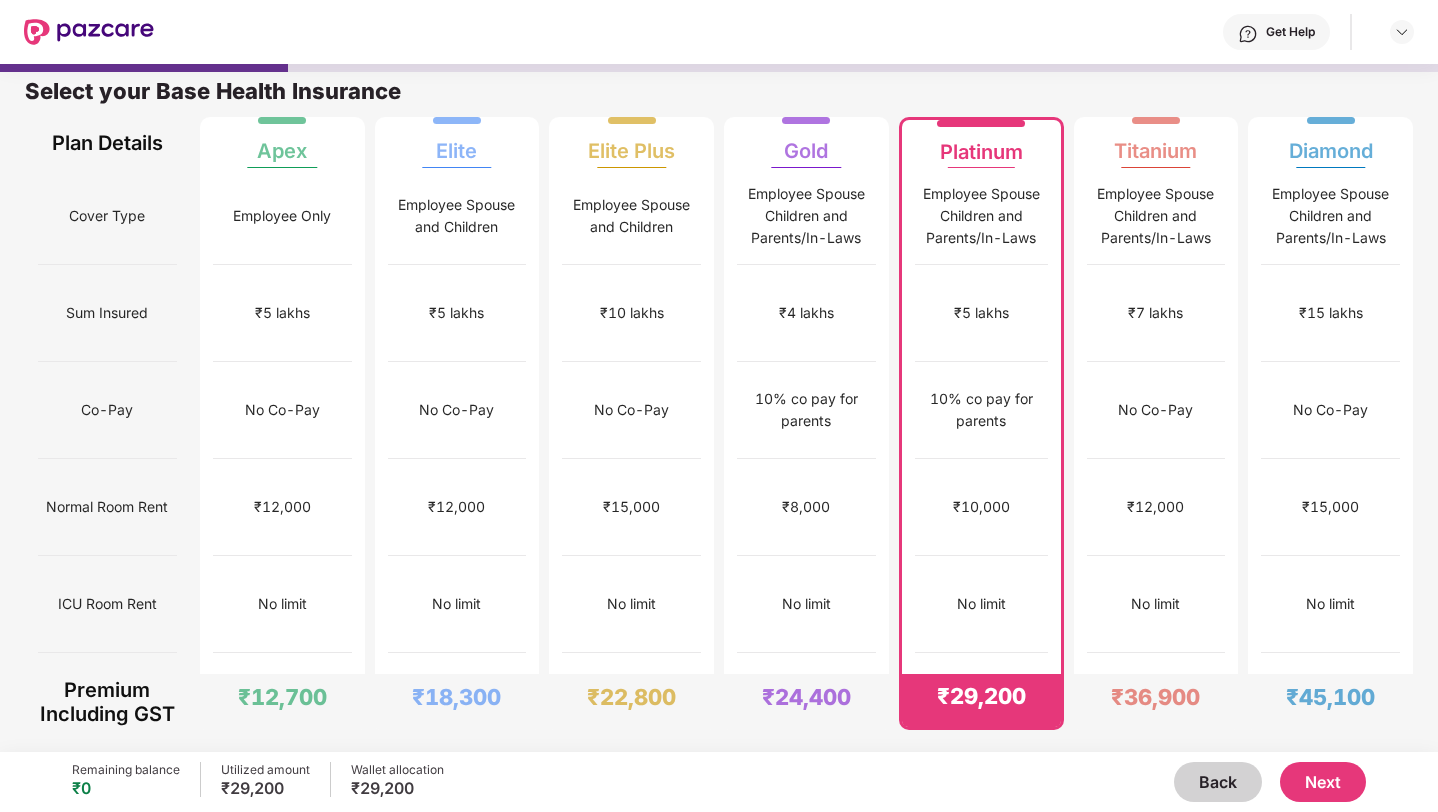 scroll, scrollTop: 10, scrollLeft: 0, axis: vertical 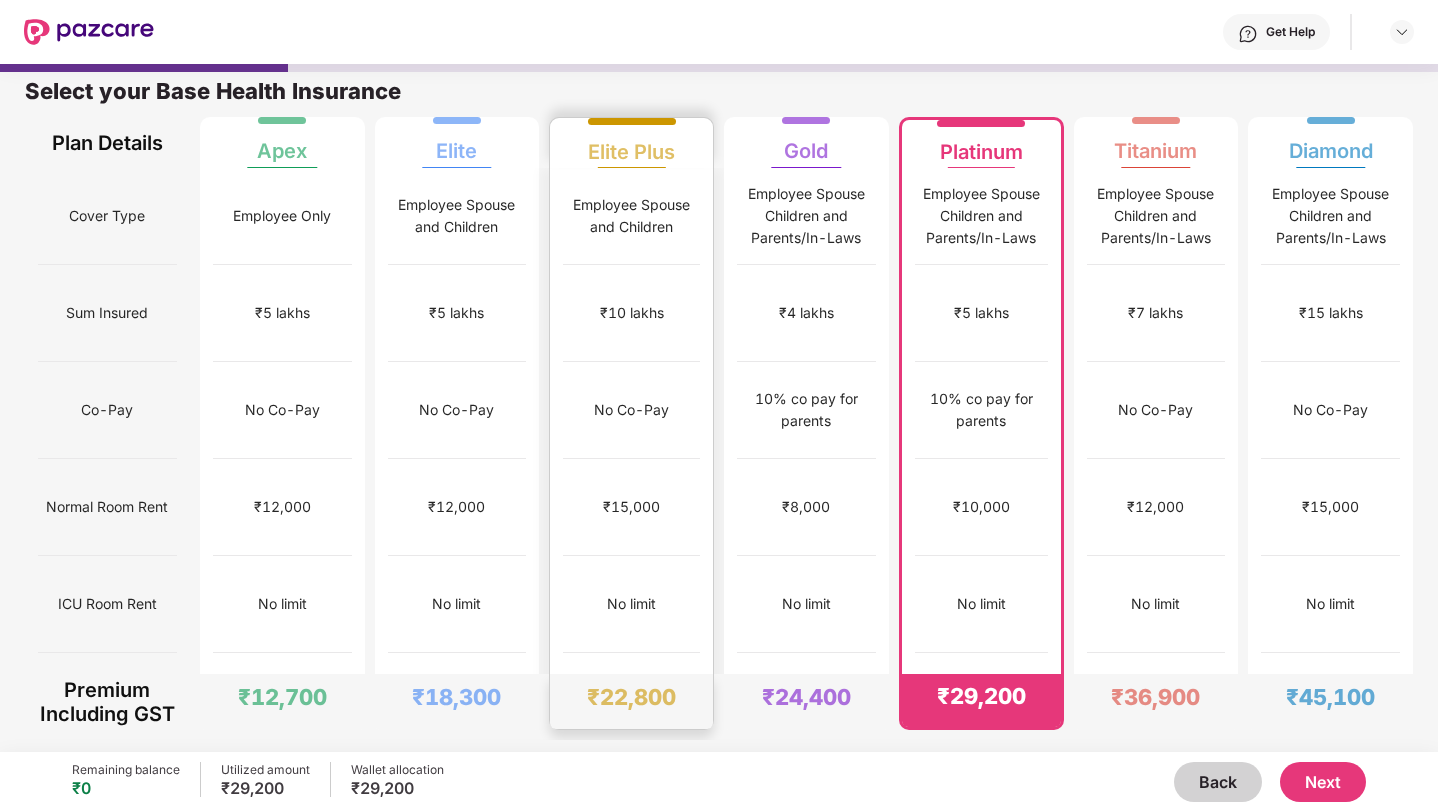 click on "₹15,000" at bounding box center [631, 507] 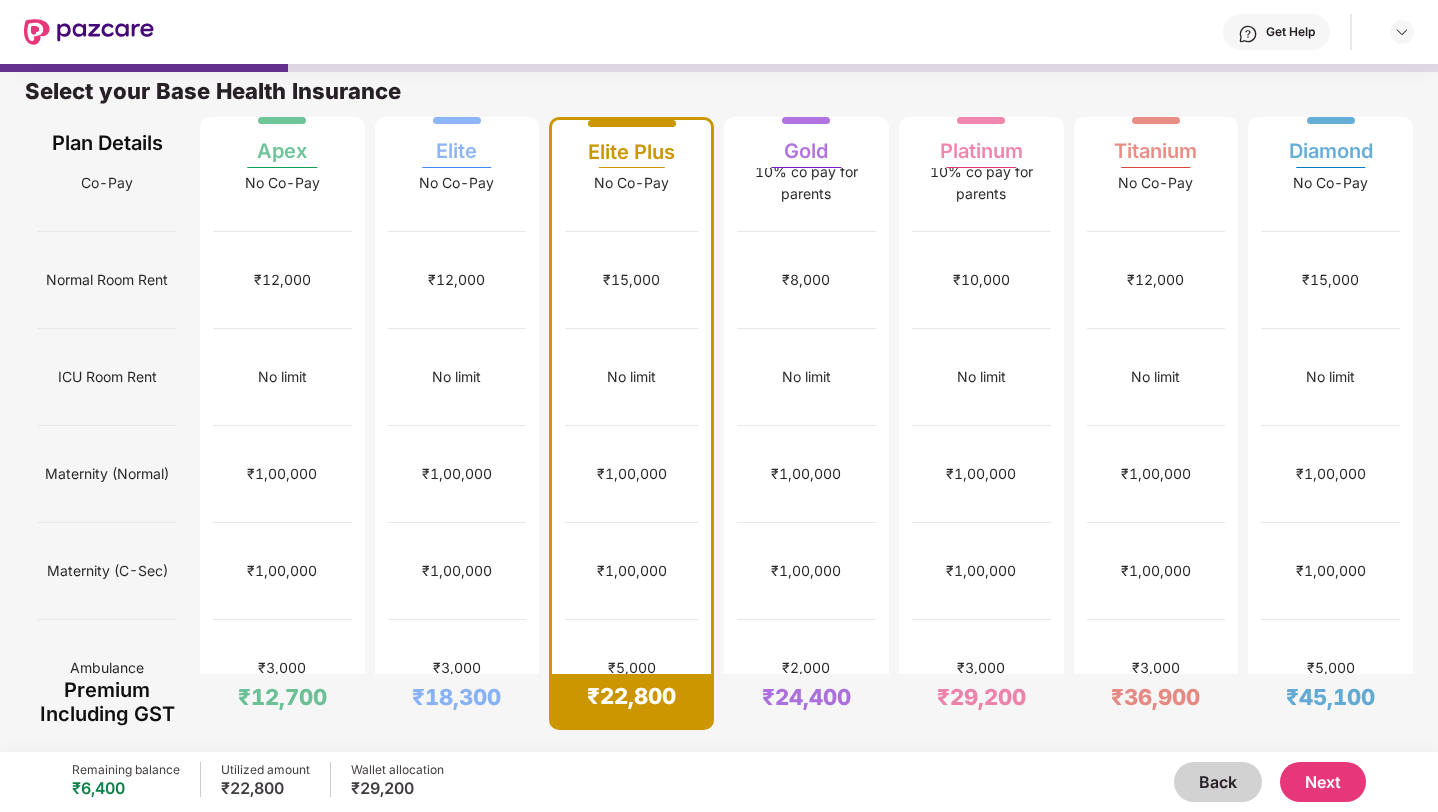 scroll, scrollTop: 0, scrollLeft: 0, axis: both 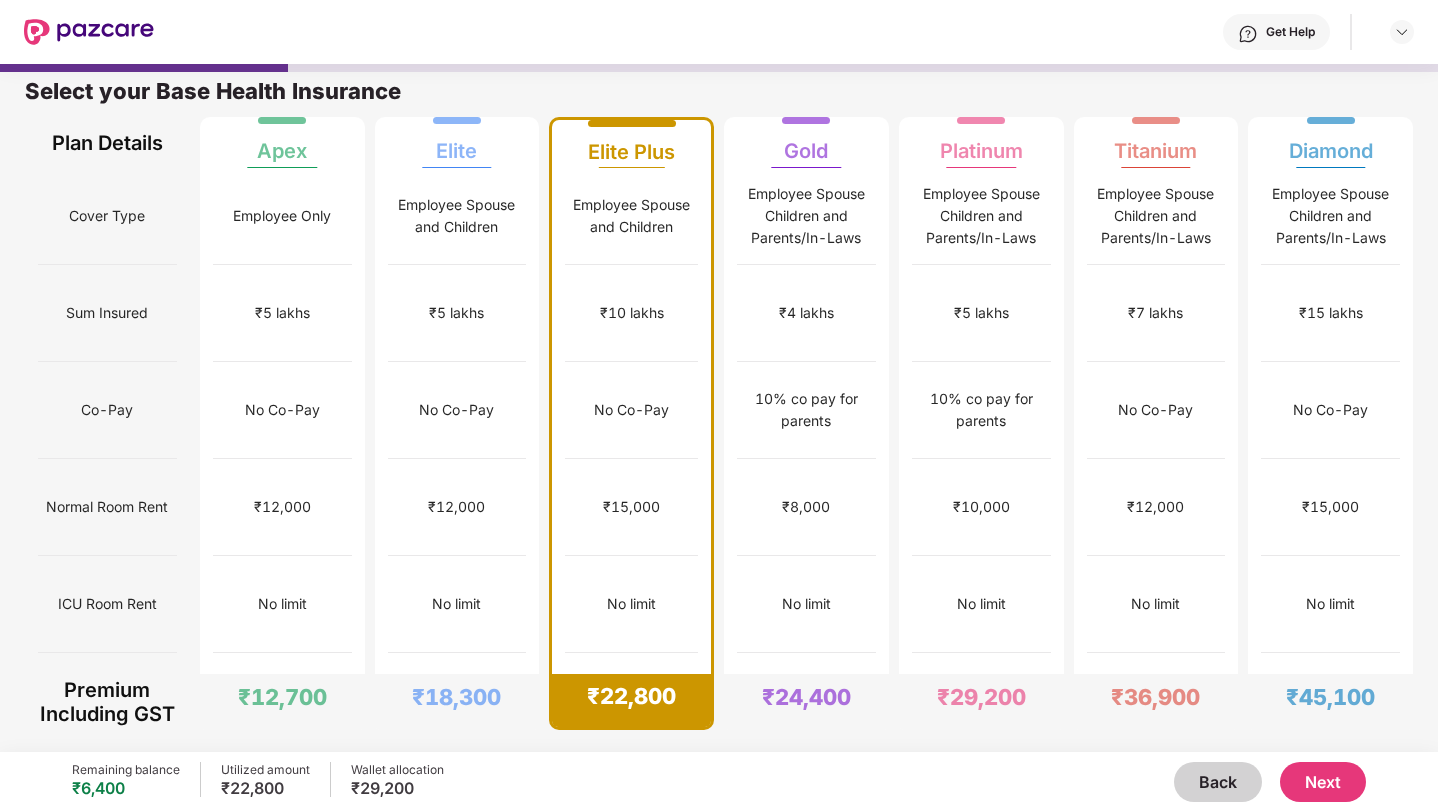 click on "Next" at bounding box center [1323, 782] 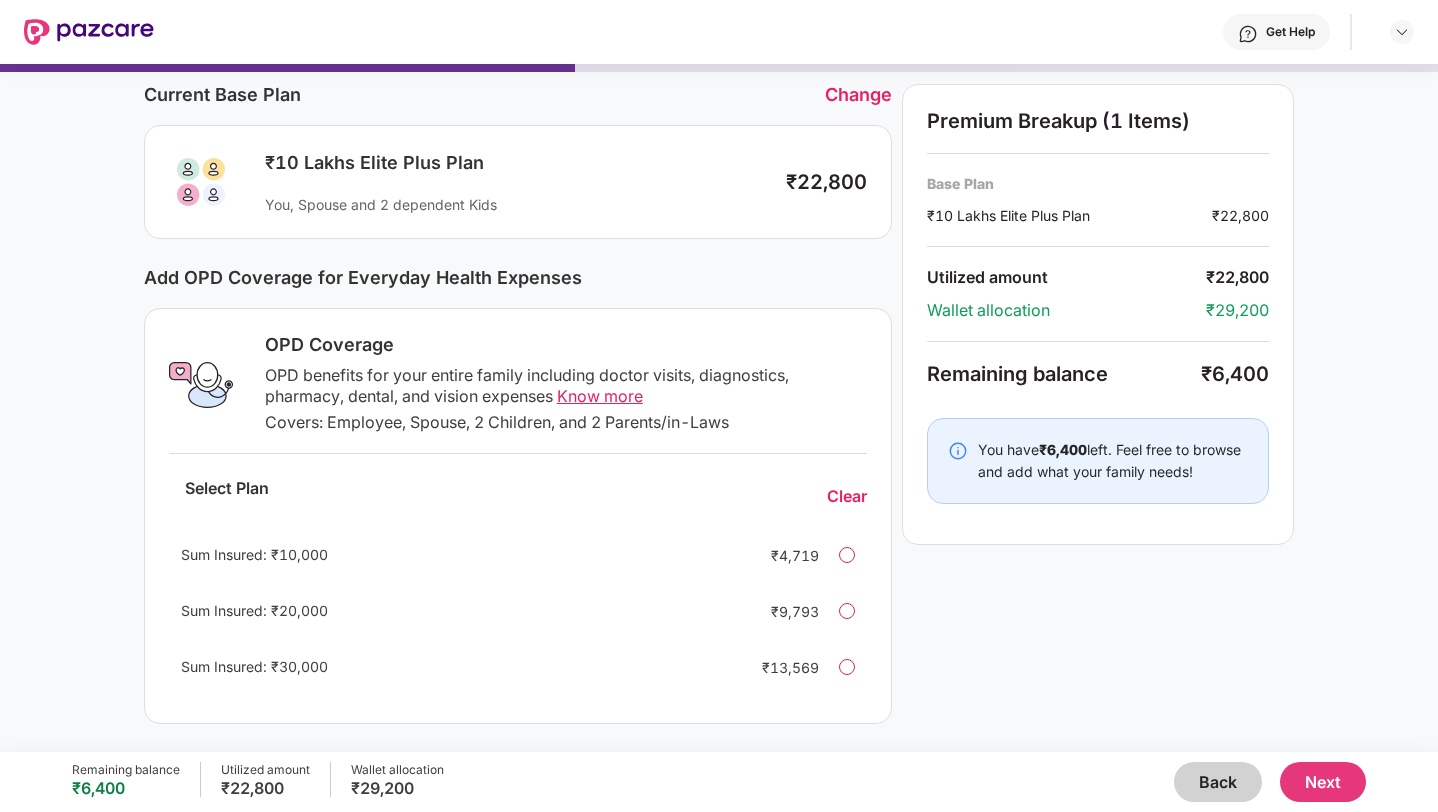 scroll, scrollTop: 81, scrollLeft: 0, axis: vertical 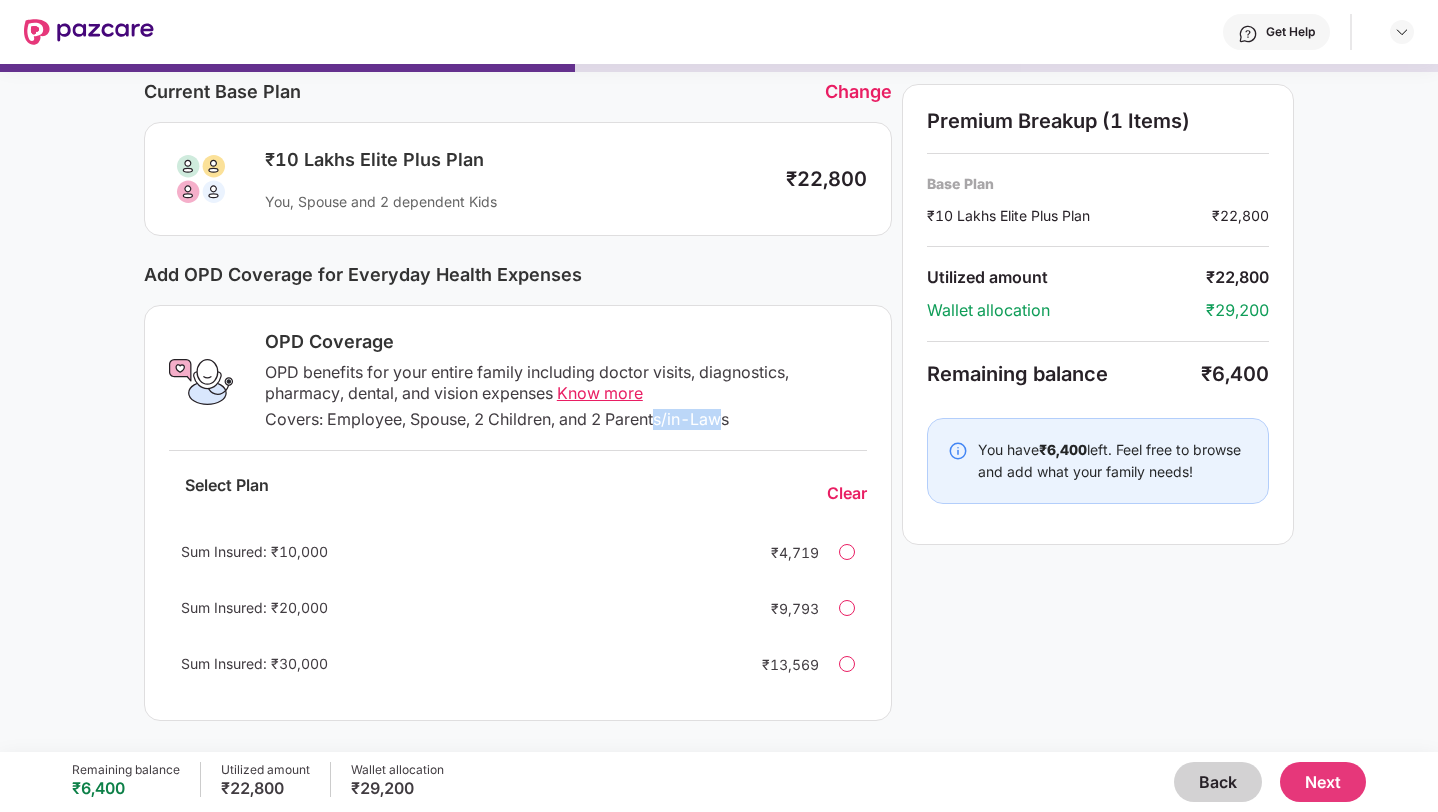 drag, startPoint x: 720, startPoint y: 425, endPoint x: 656, endPoint y: 421, distance: 64.12488 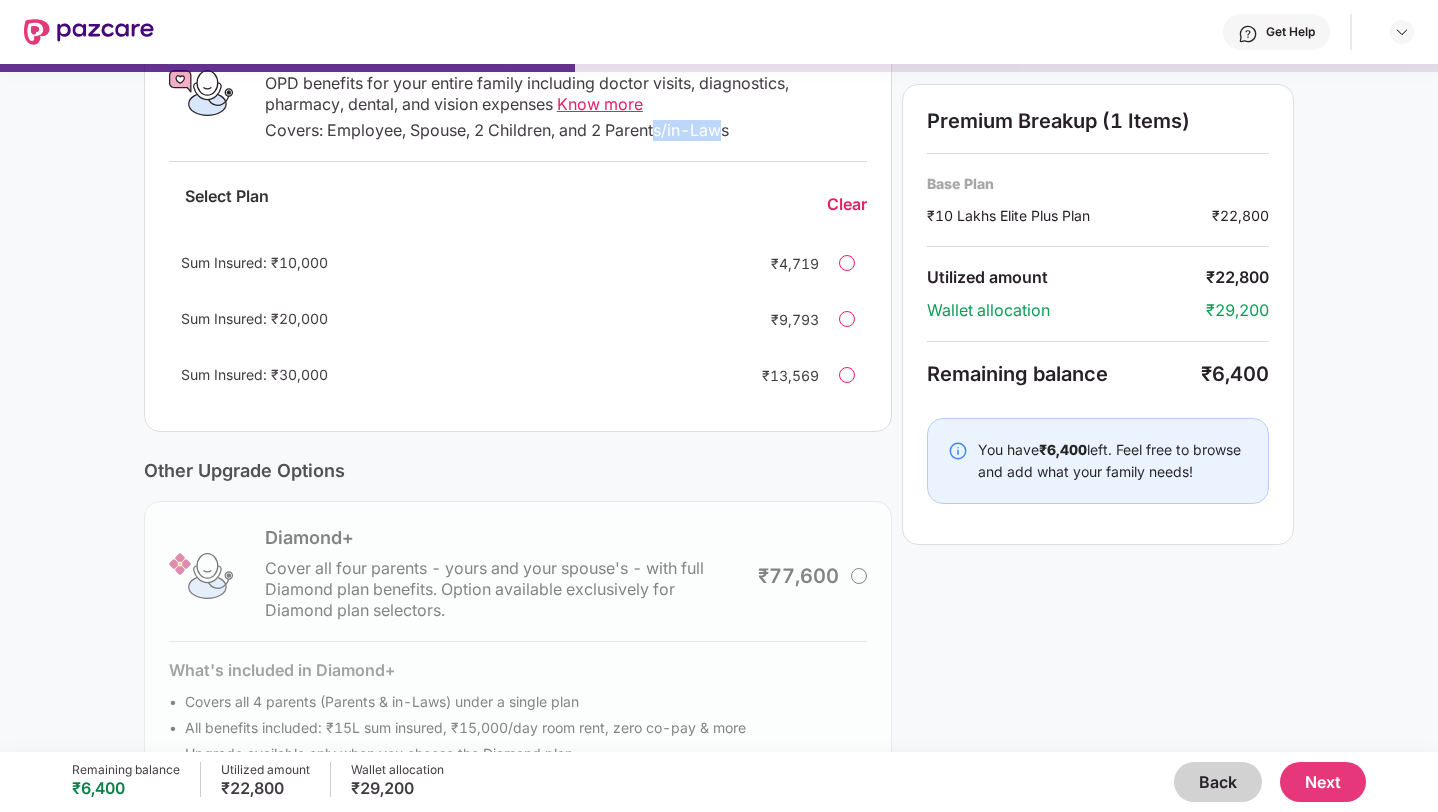 scroll, scrollTop: 321, scrollLeft: 0, axis: vertical 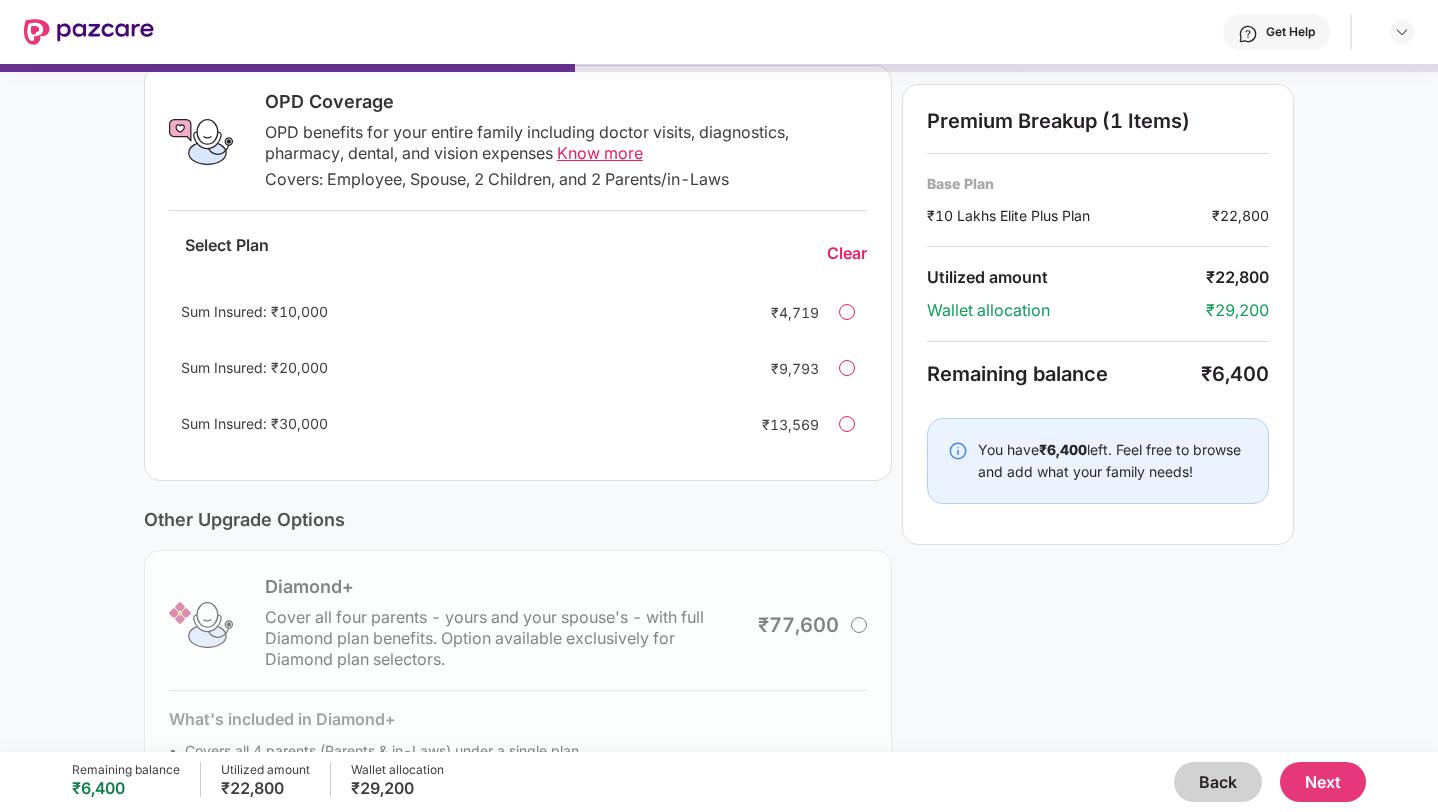 click on "Sum Insured: ₹10,000 ₹4,719" at bounding box center (518, 312) 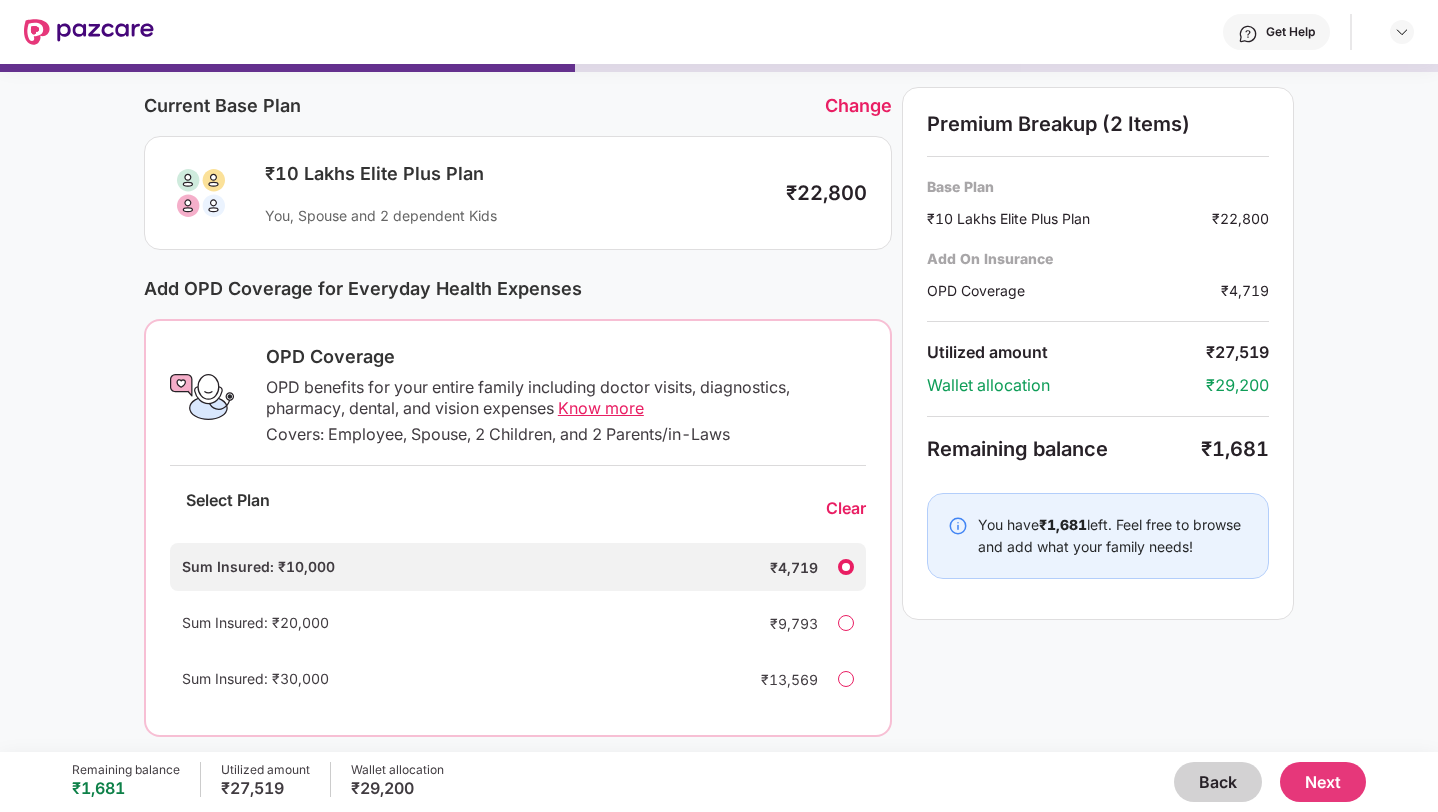 scroll, scrollTop: 74, scrollLeft: 0, axis: vertical 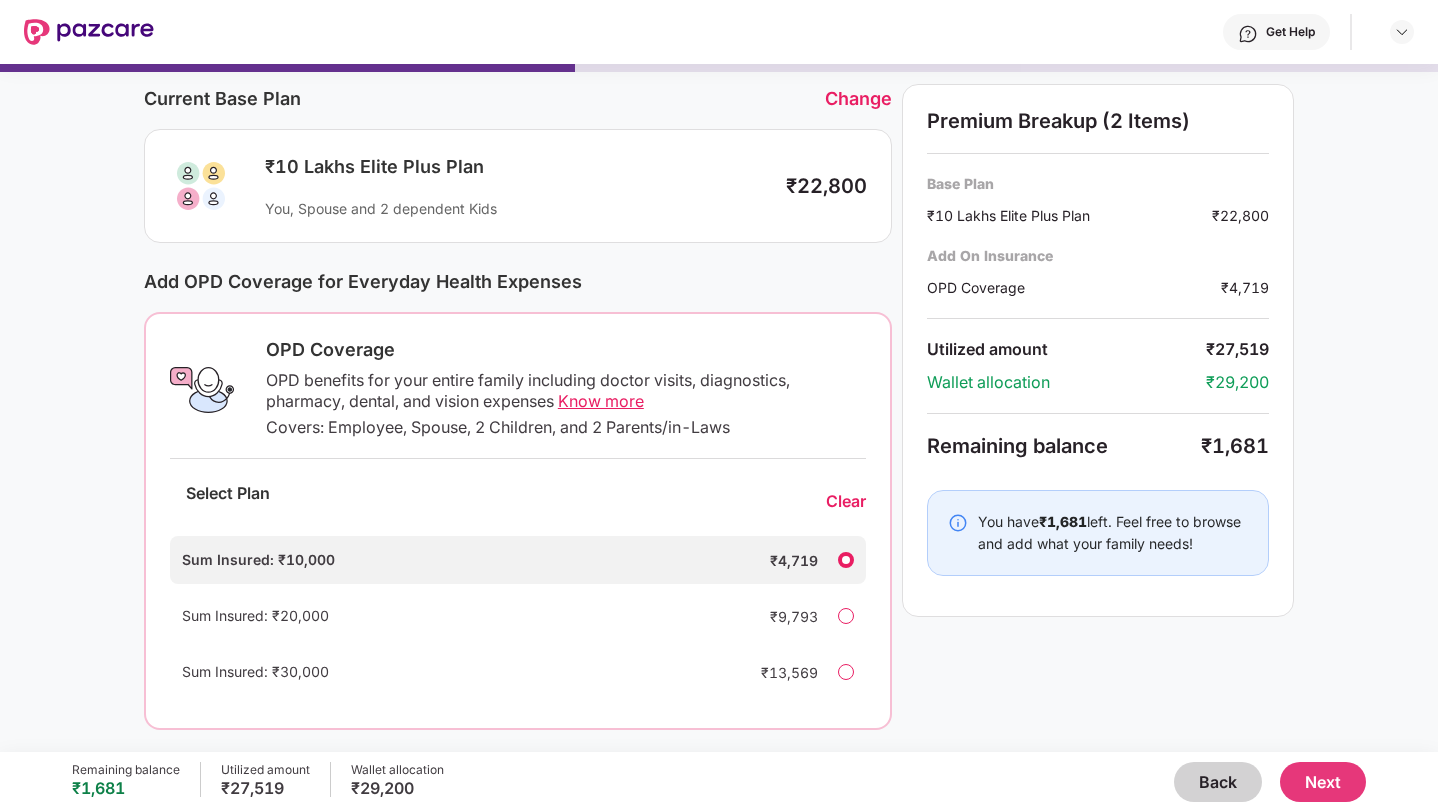 click on "Know more" at bounding box center [601, 401] 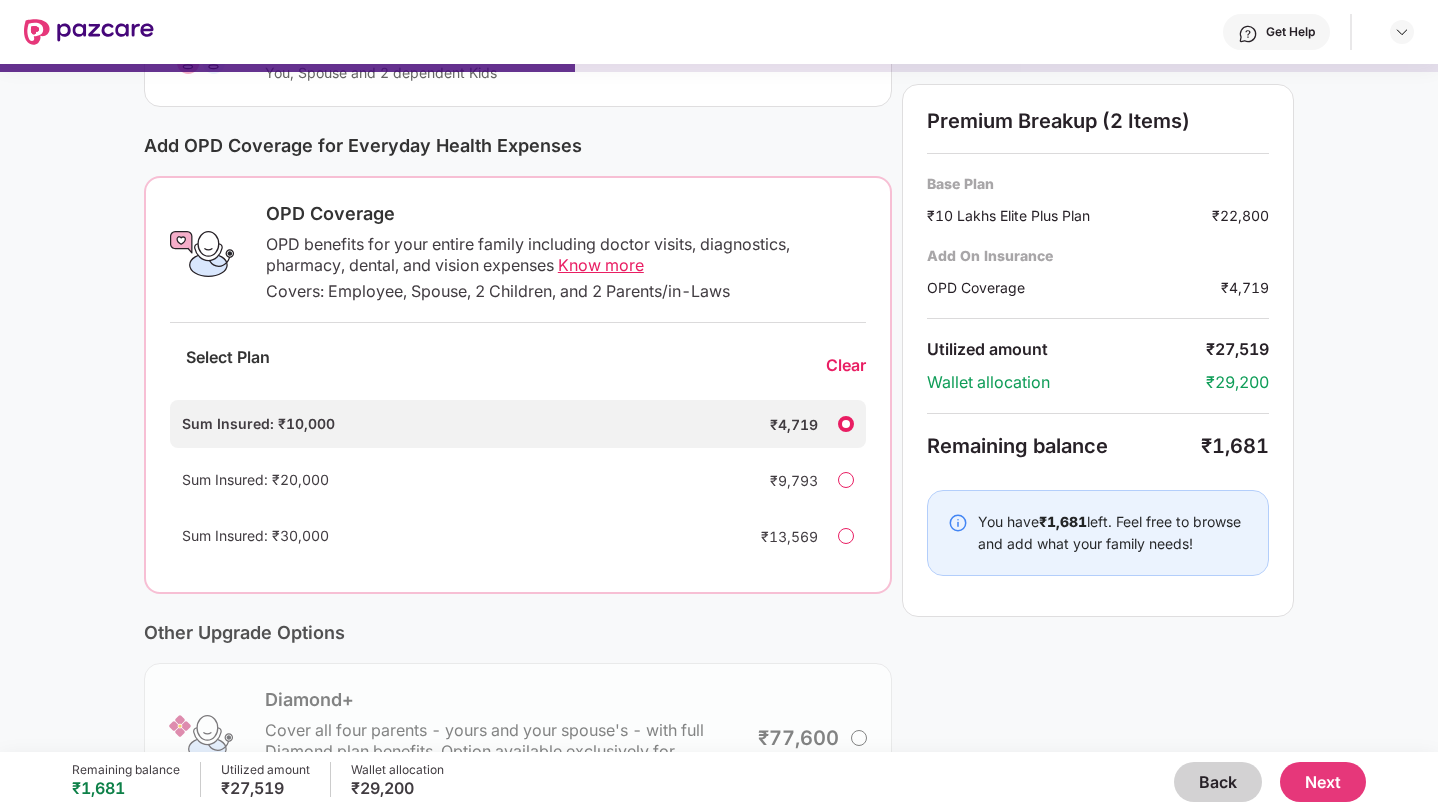 scroll, scrollTop: 214, scrollLeft: 0, axis: vertical 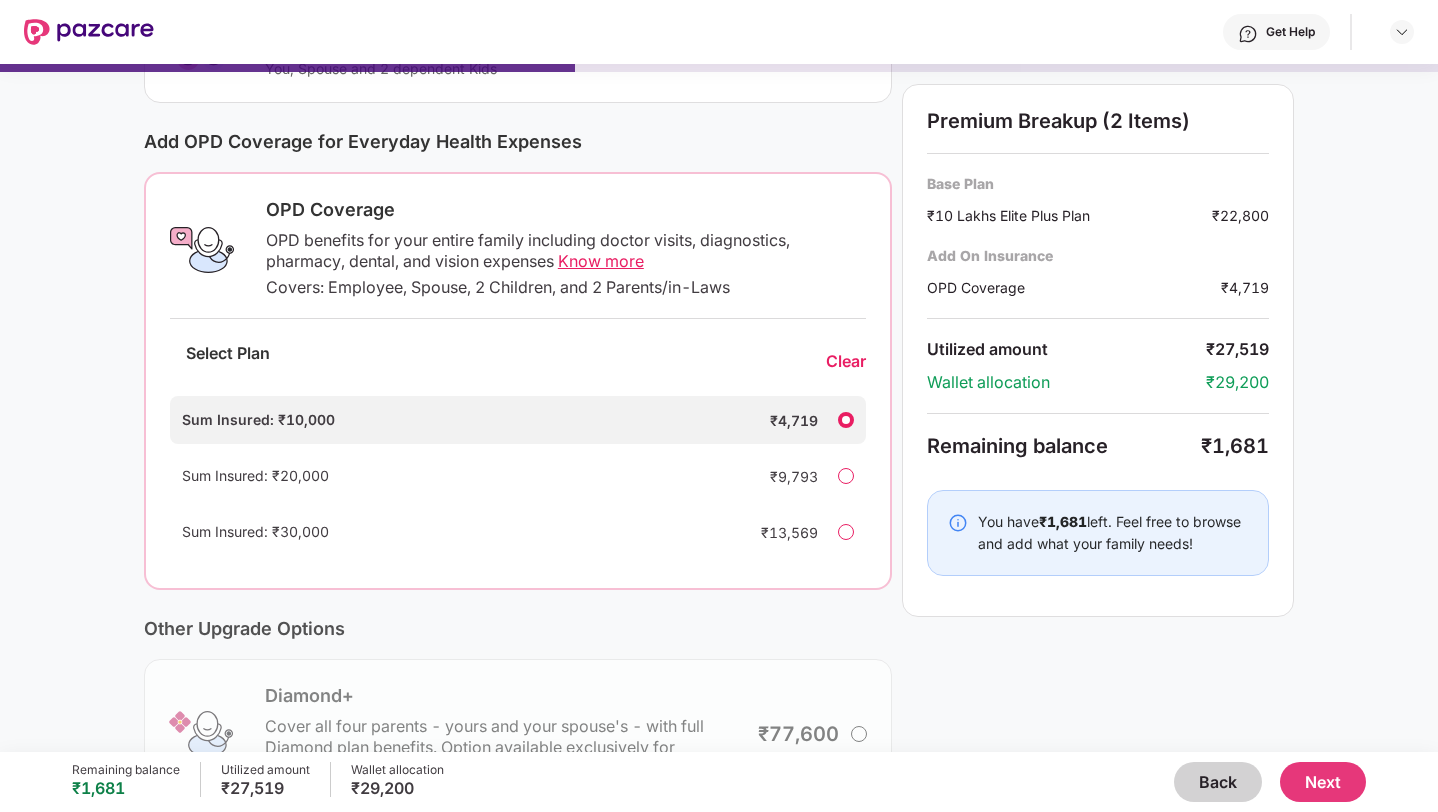 click on "Next" at bounding box center (1323, 782) 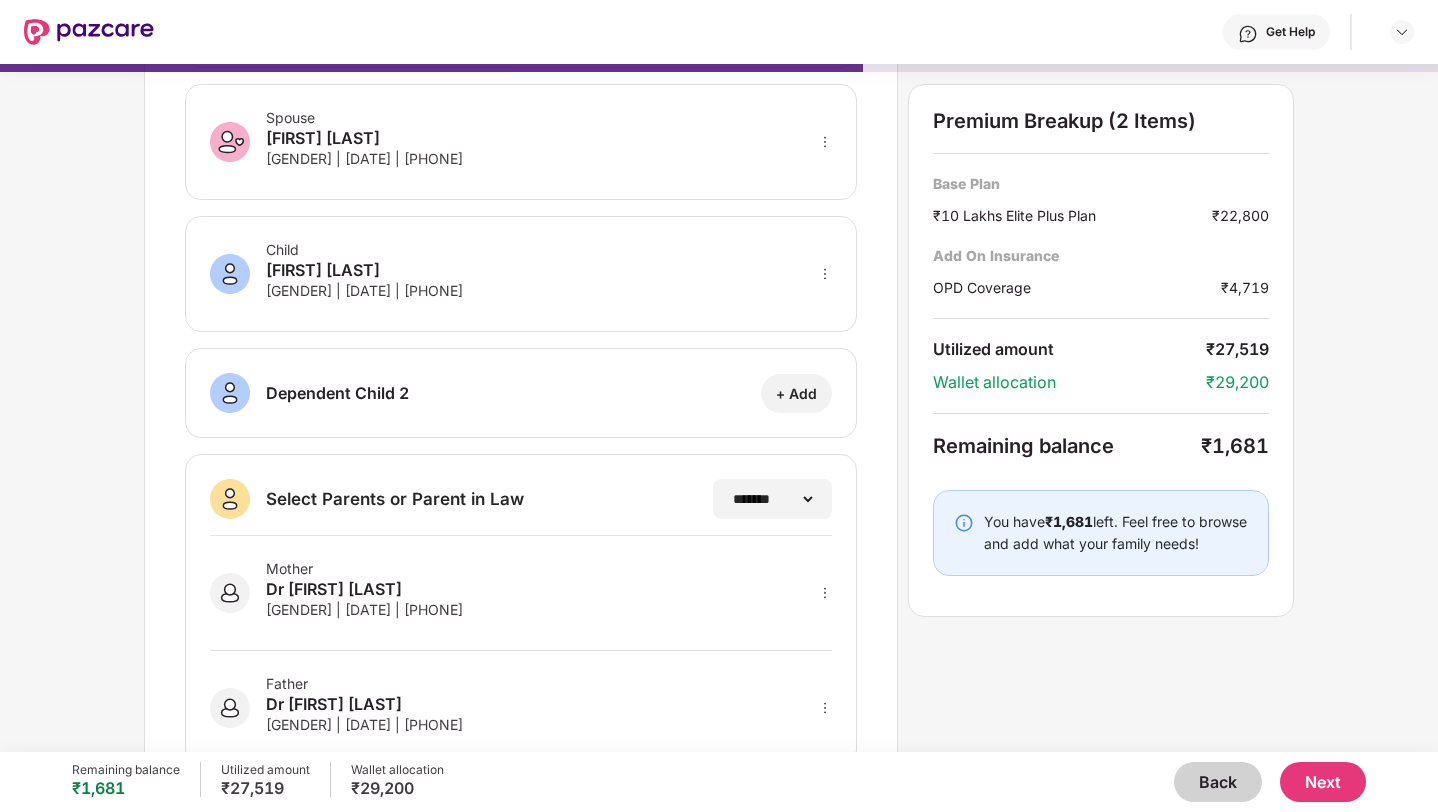 scroll, scrollTop: 279, scrollLeft: 0, axis: vertical 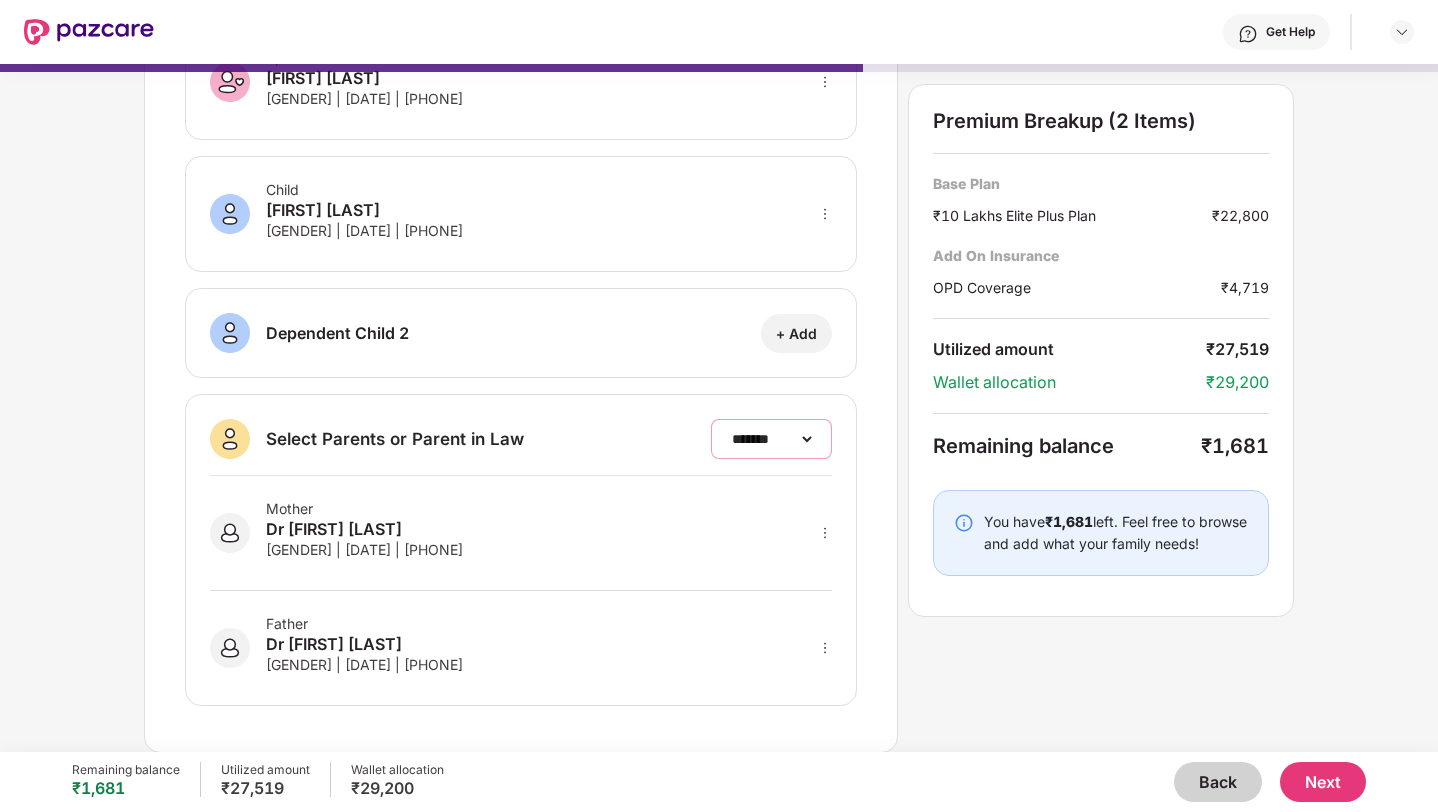 click on "**********" at bounding box center (771, 439) 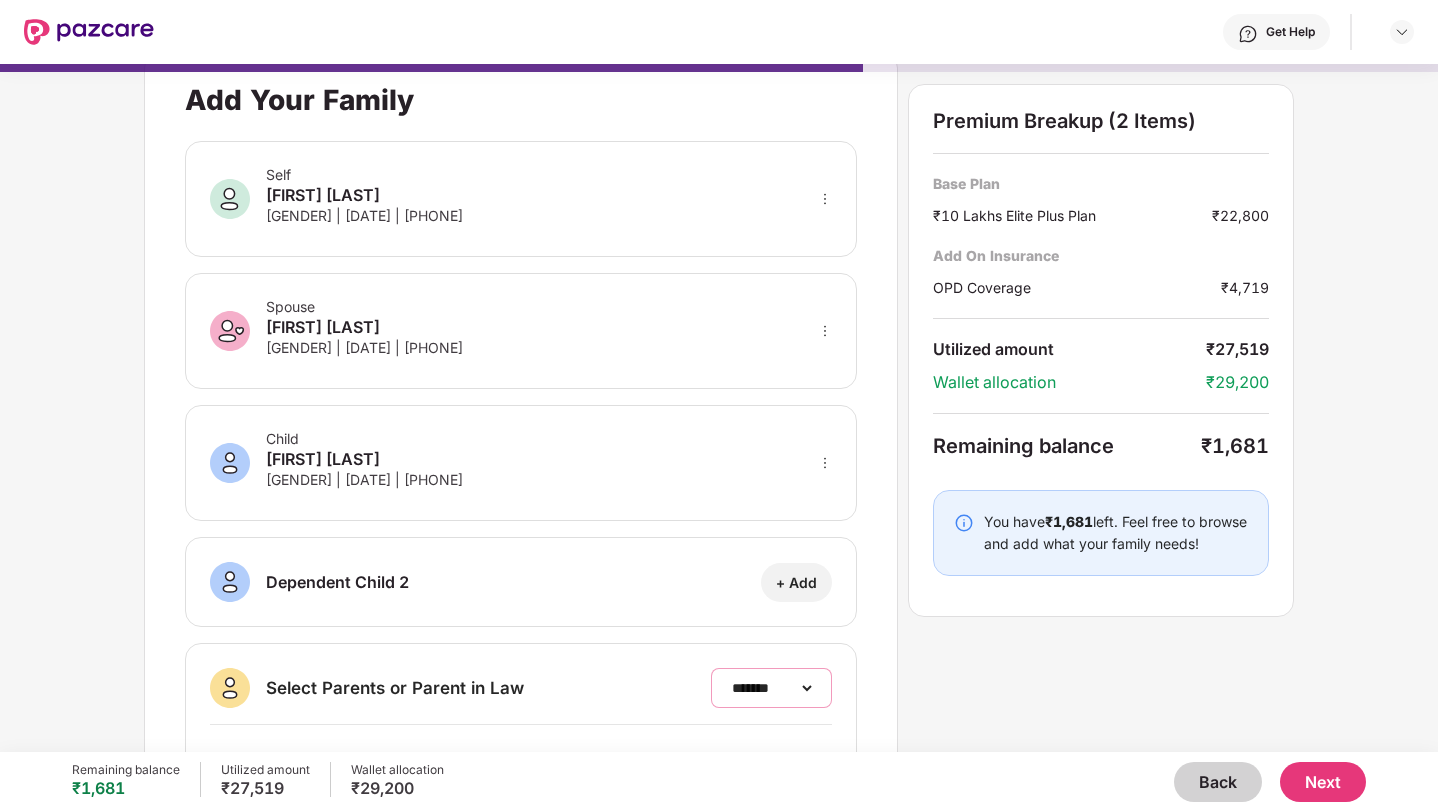 scroll, scrollTop: 0, scrollLeft: 0, axis: both 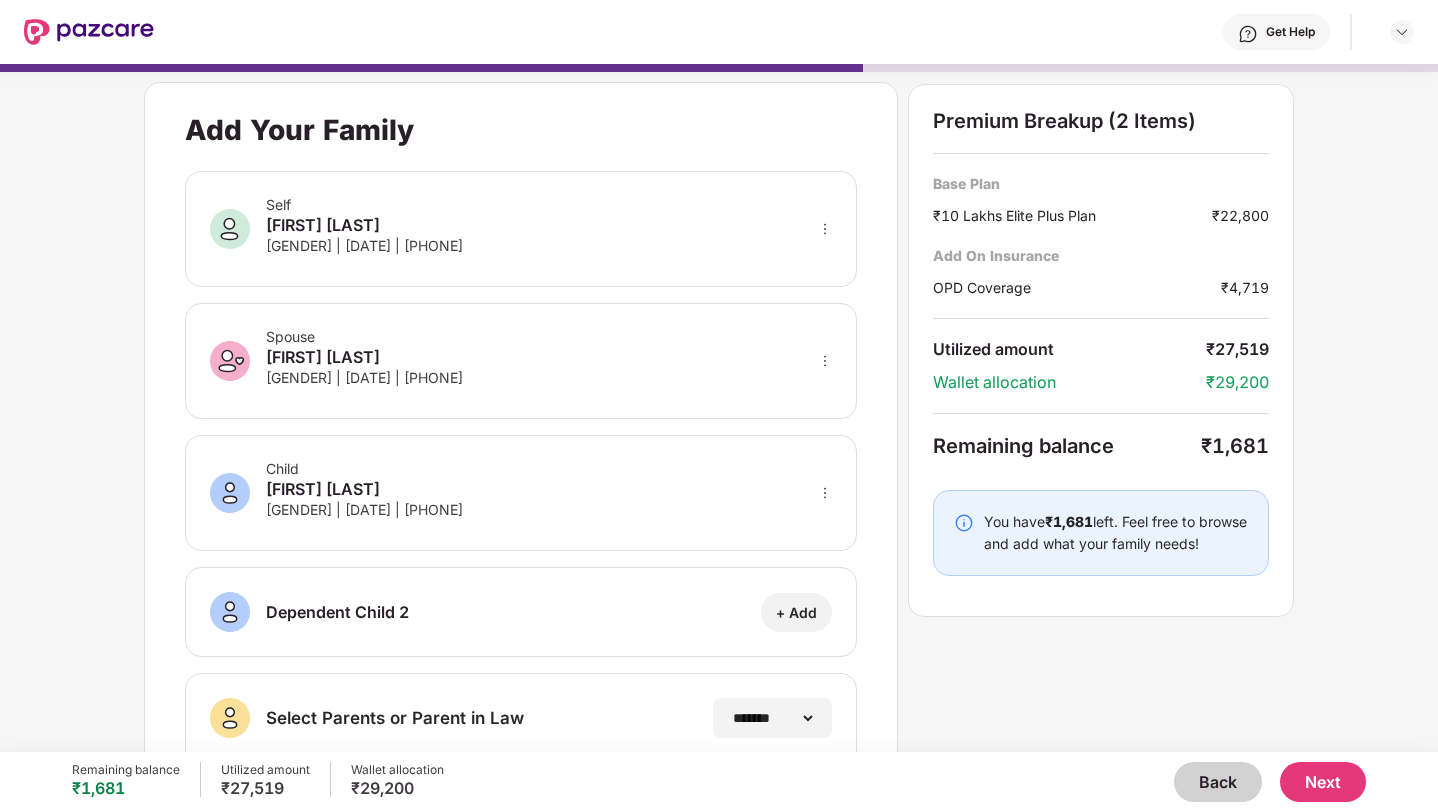 click on "Next" at bounding box center [1323, 782] 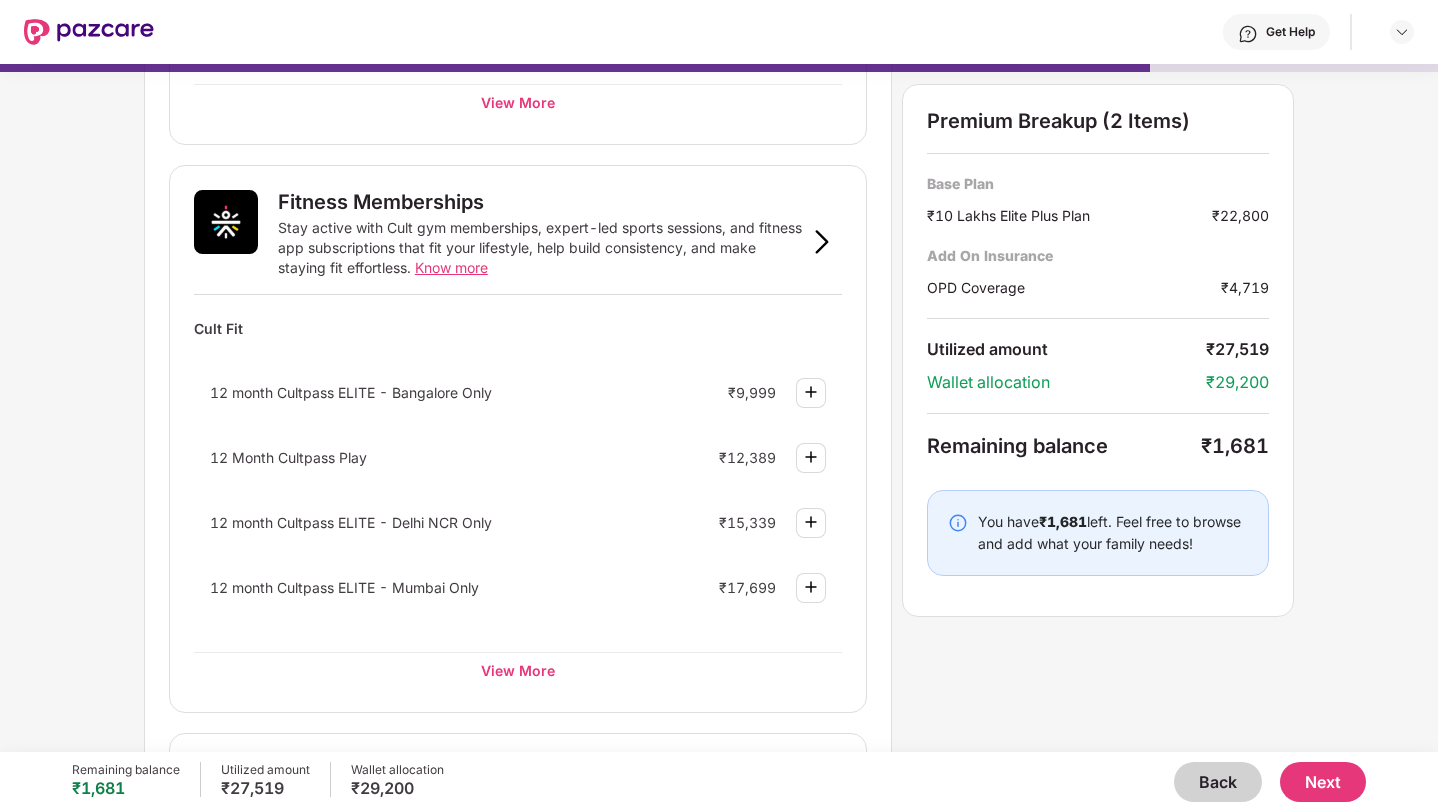 scroll, scrollTop: 660, scrollLeft: 0, axis: vertical 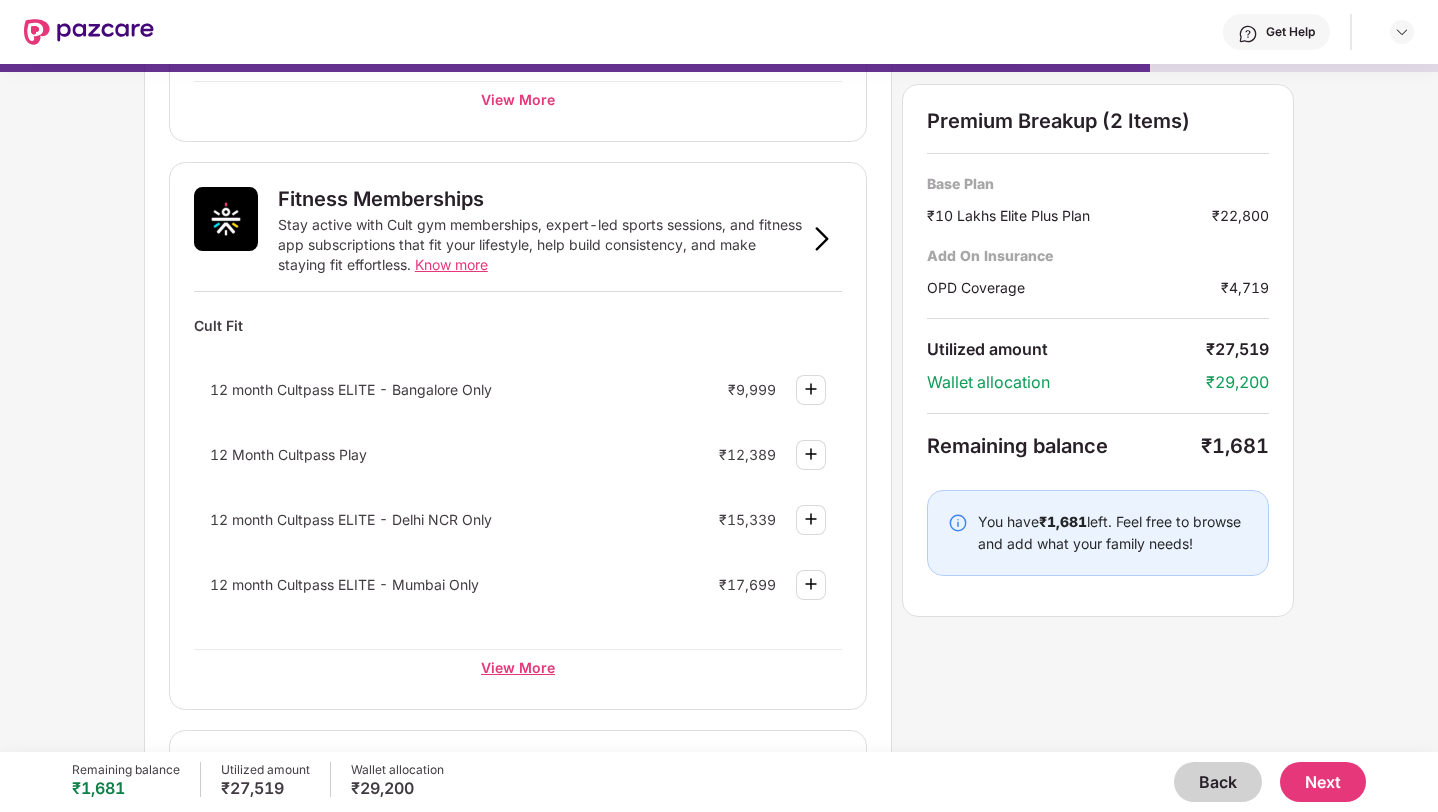 click on "View More" at bounding box center (518, 667) 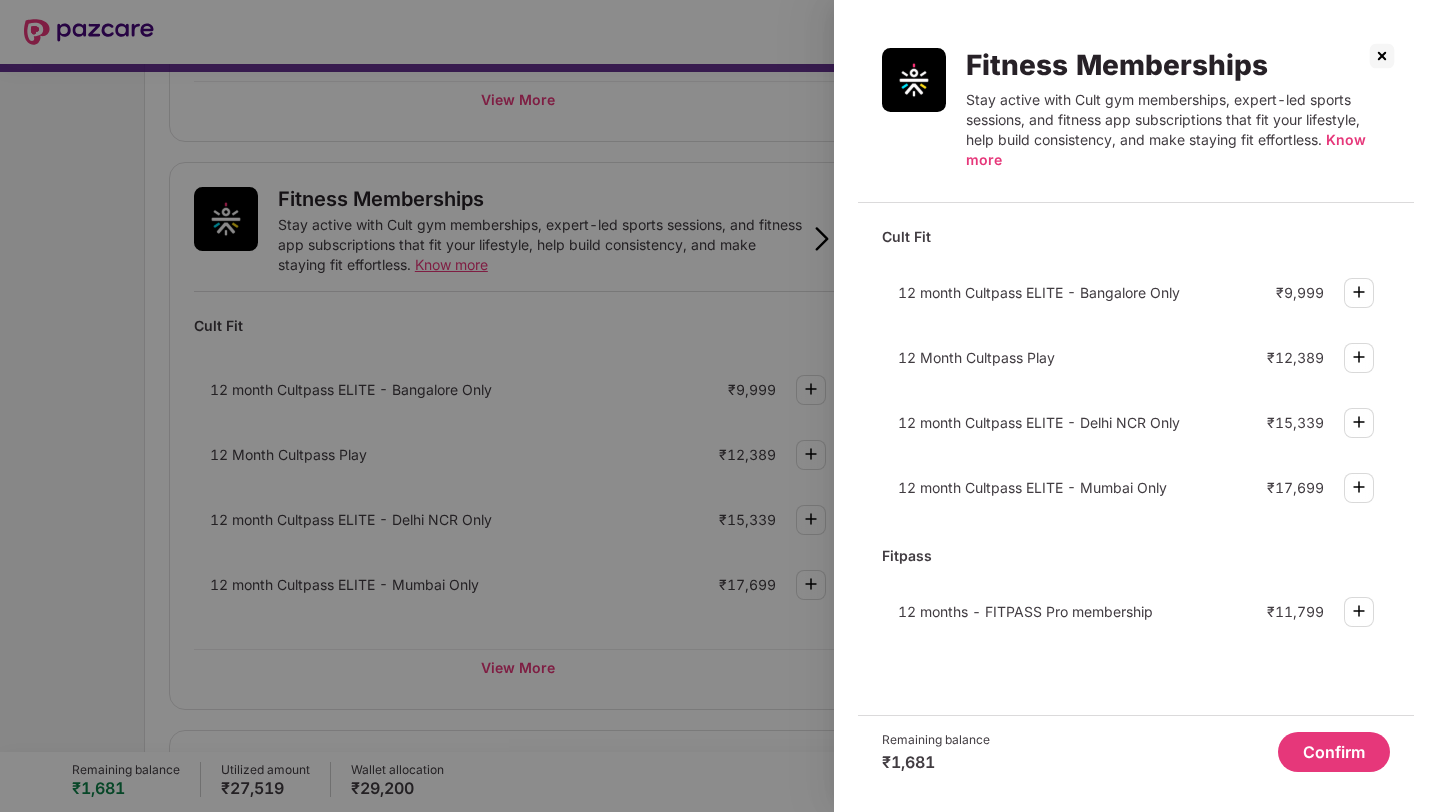 click at bounding box center [1382, 56] 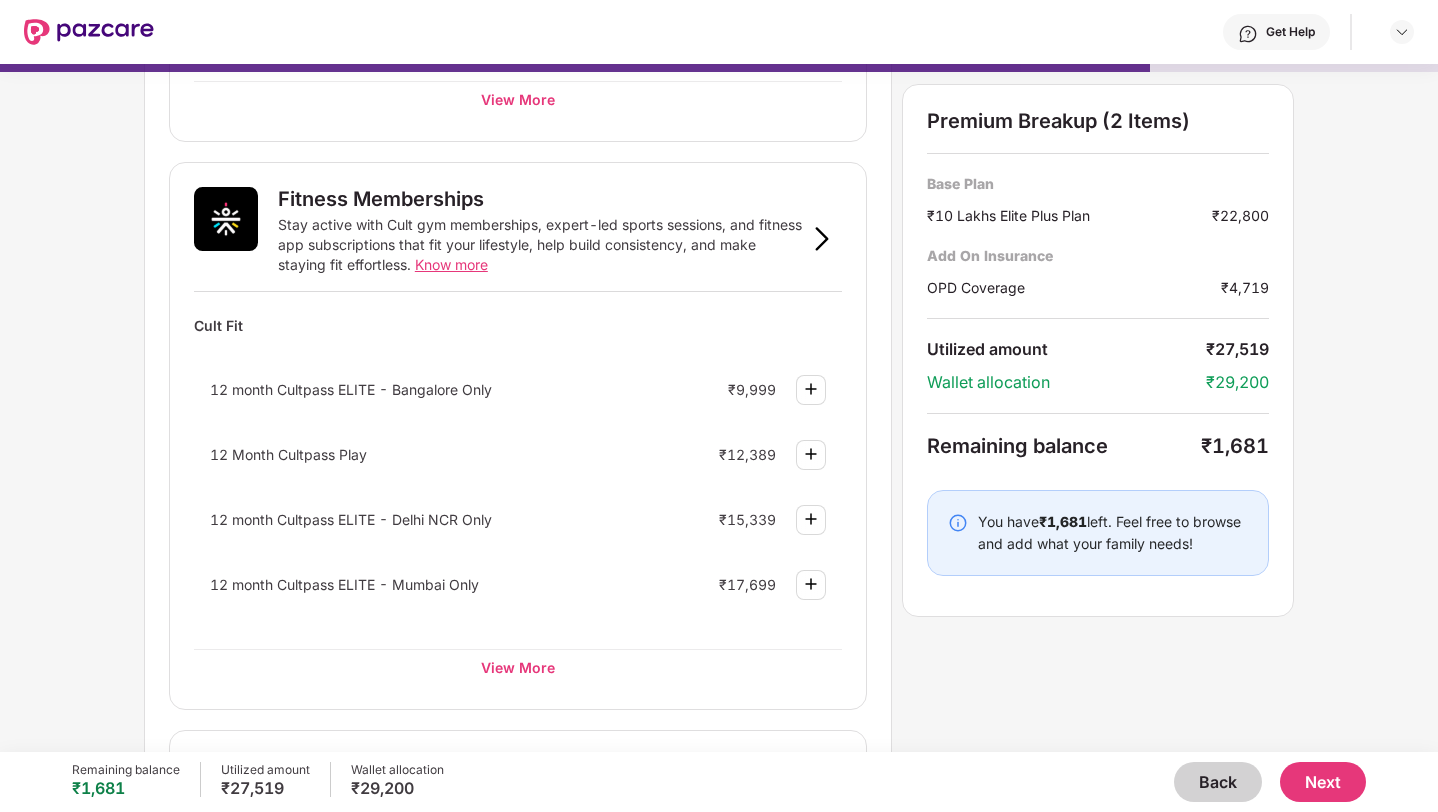 click at bounding box center (811, 519) 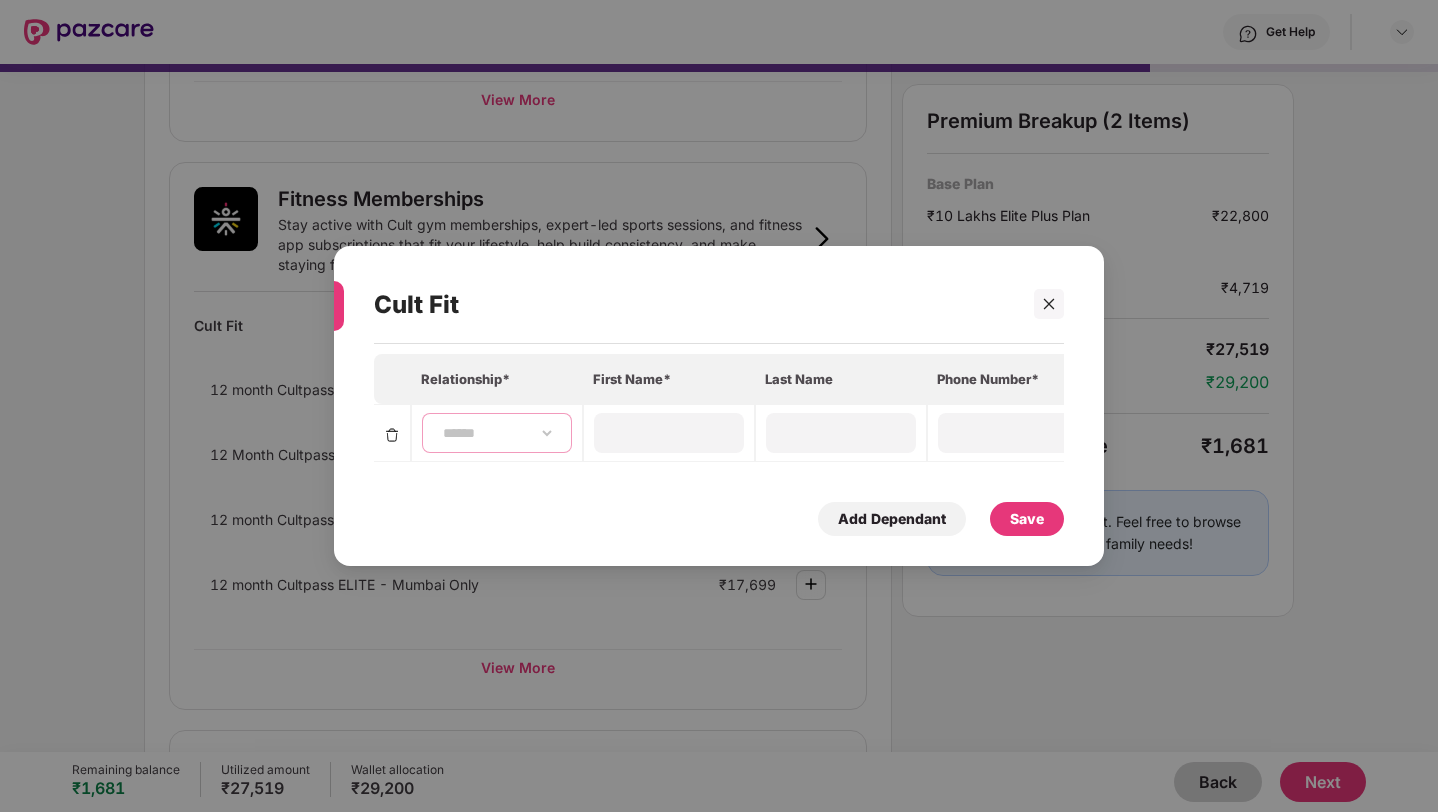 click on "**********" at bounding box center (497, 433) 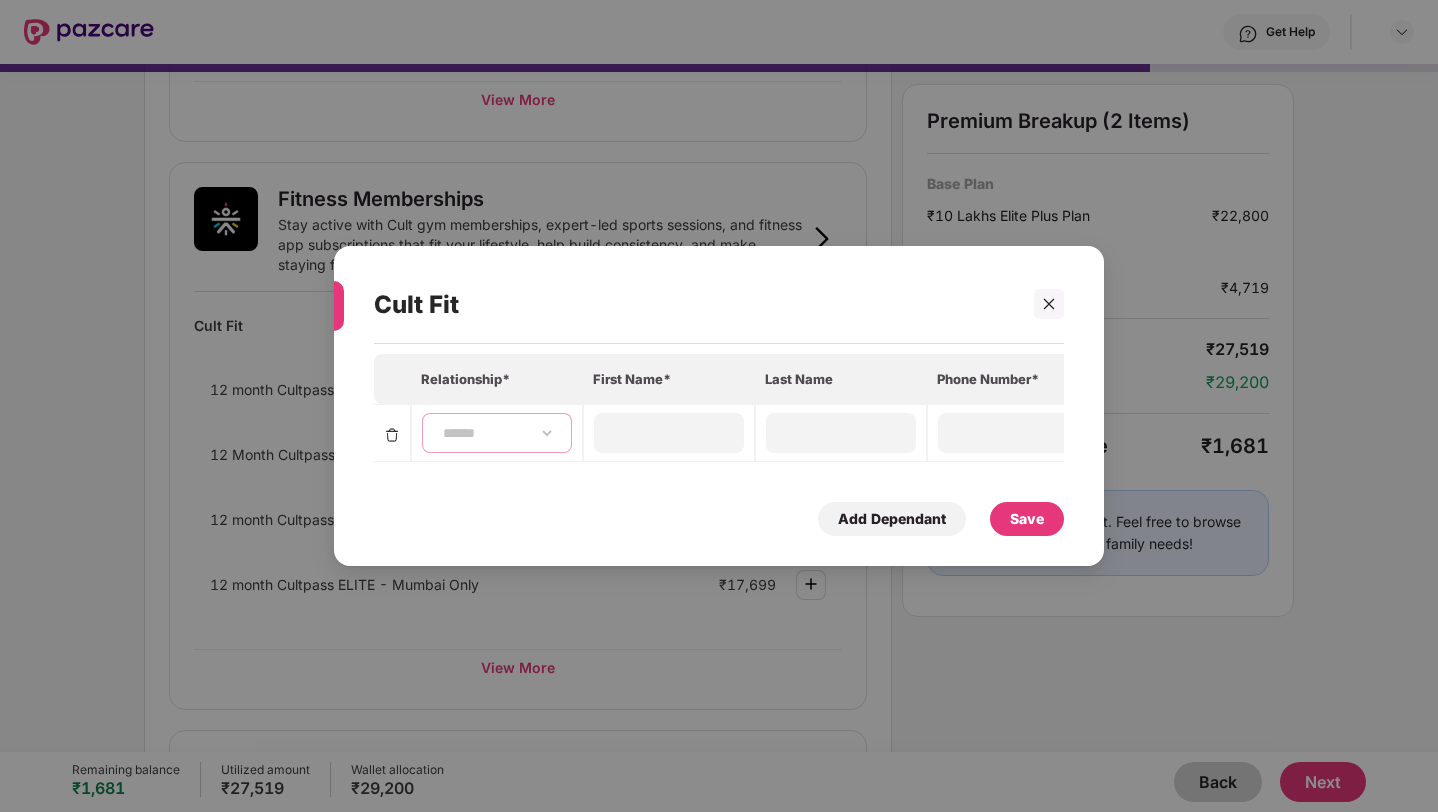 select on "****" 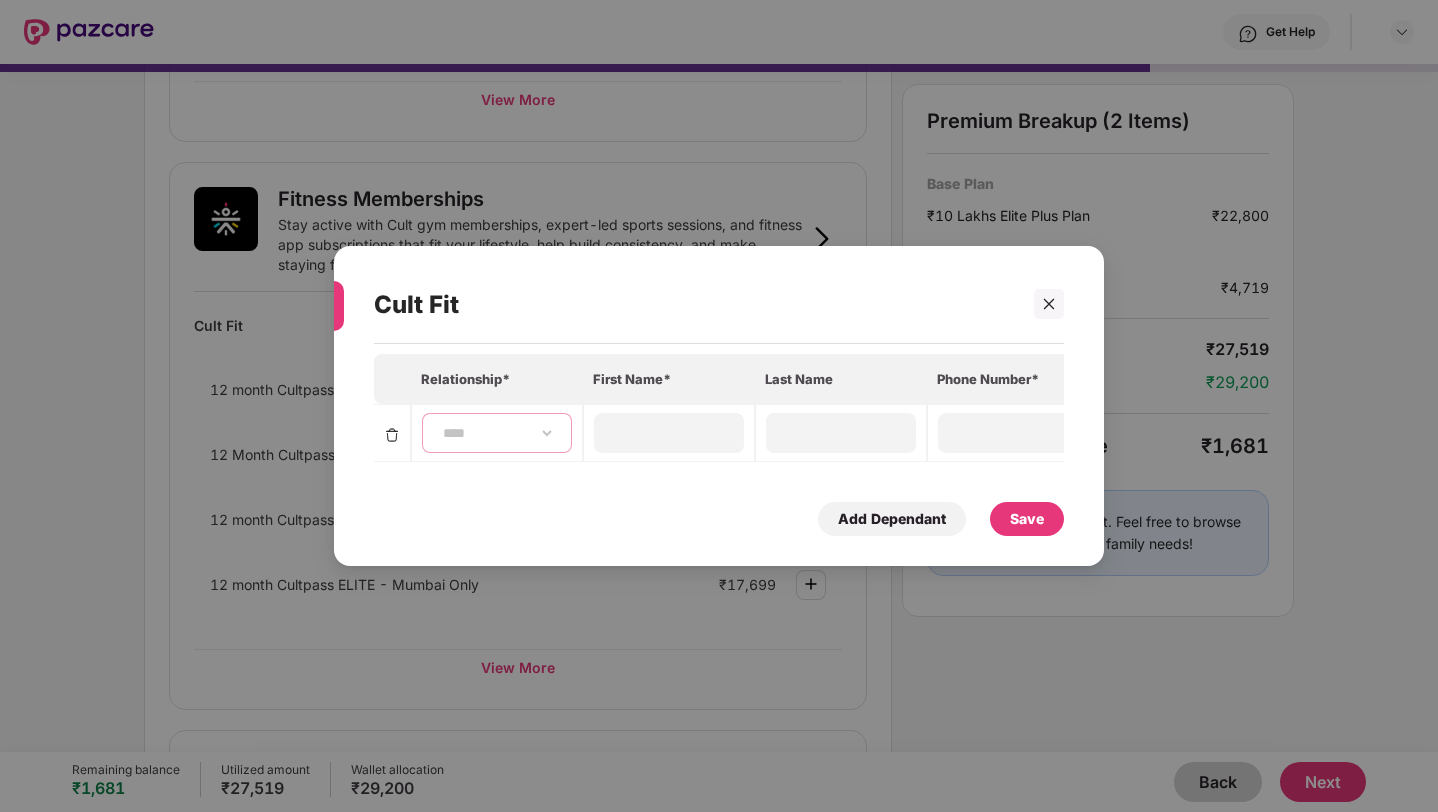 type on "******" 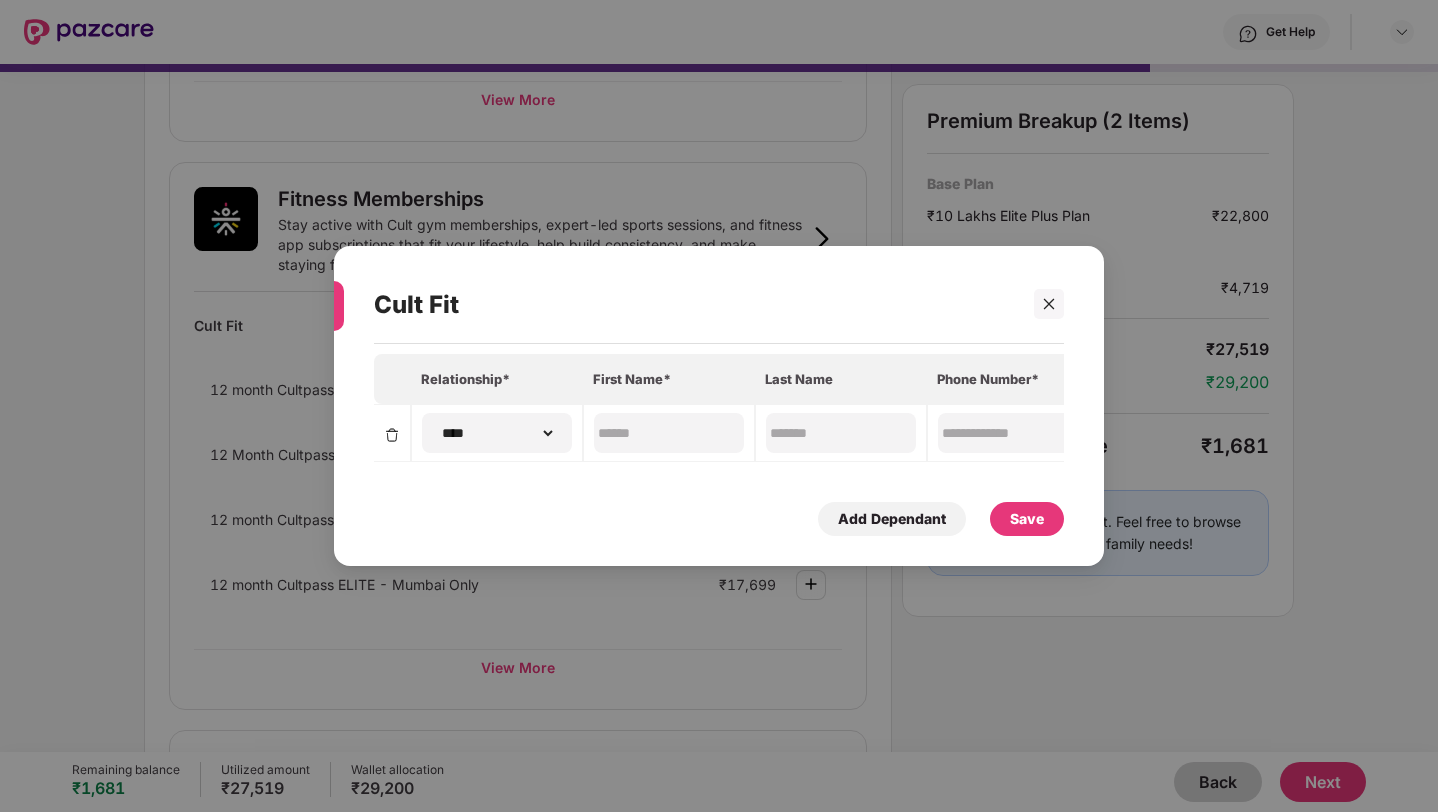 click on "Save" at bounding box center [1027, 519] 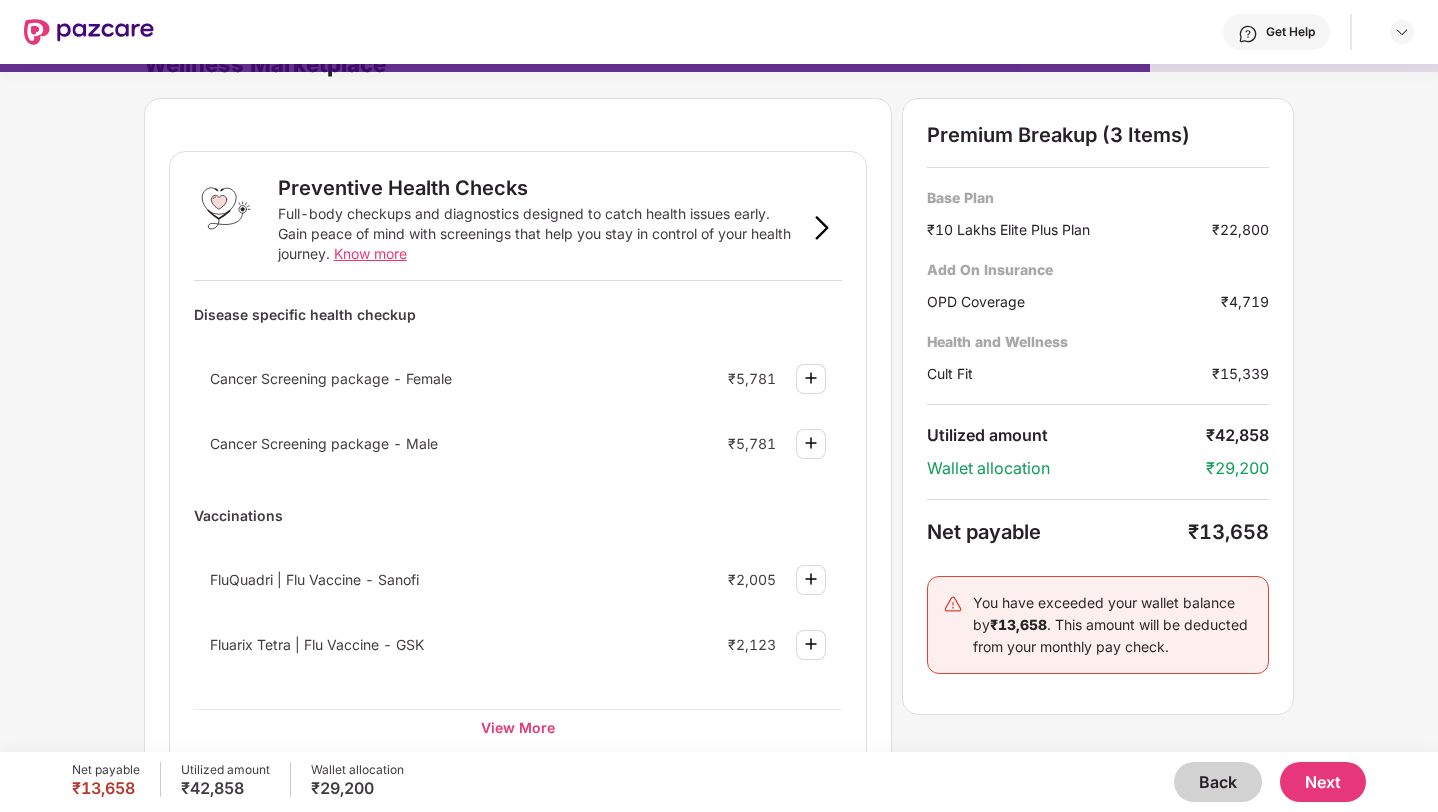 scroll, scrollTop: 0, scrollLeft: 0, axis: both 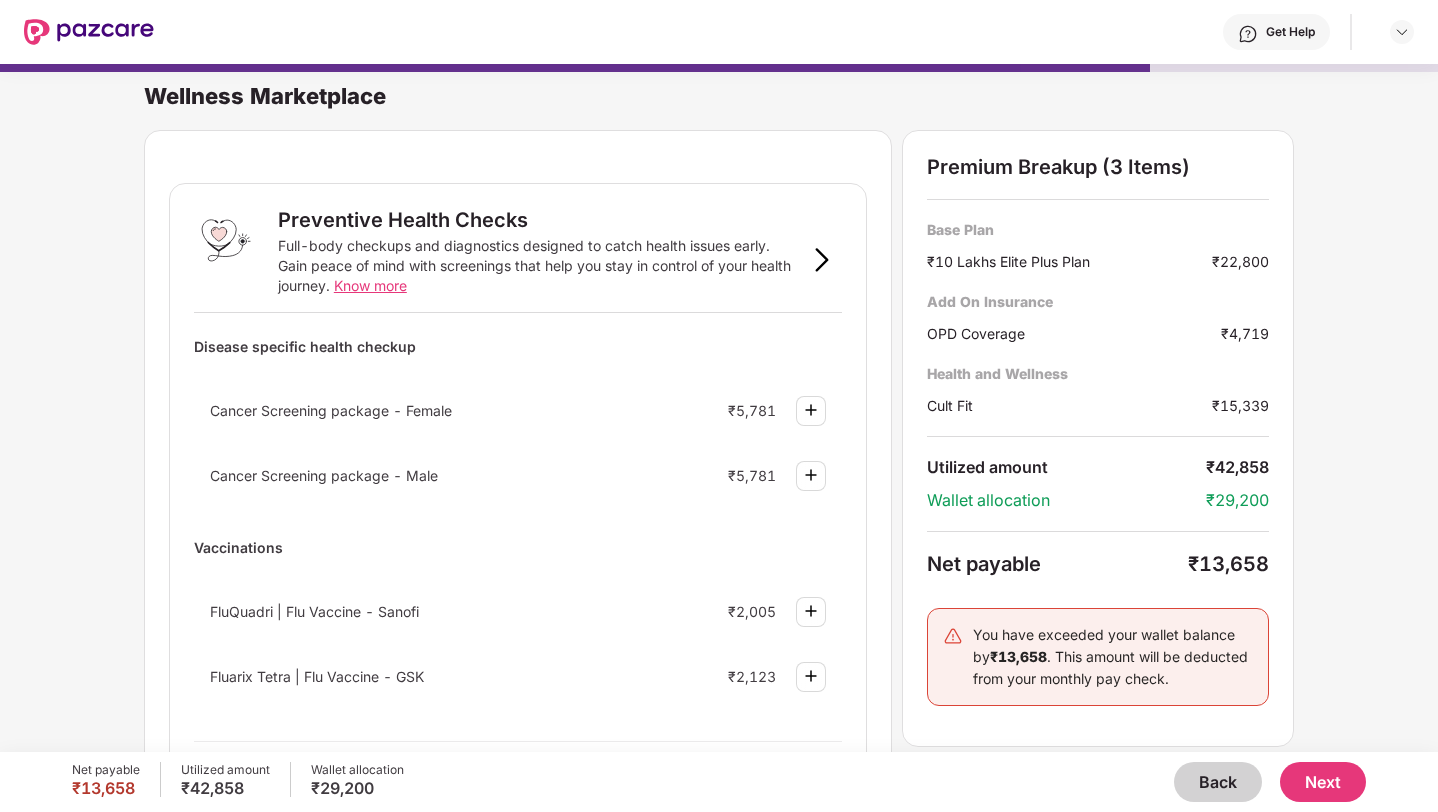 click on "Back" at bounding box center [1218, 782] 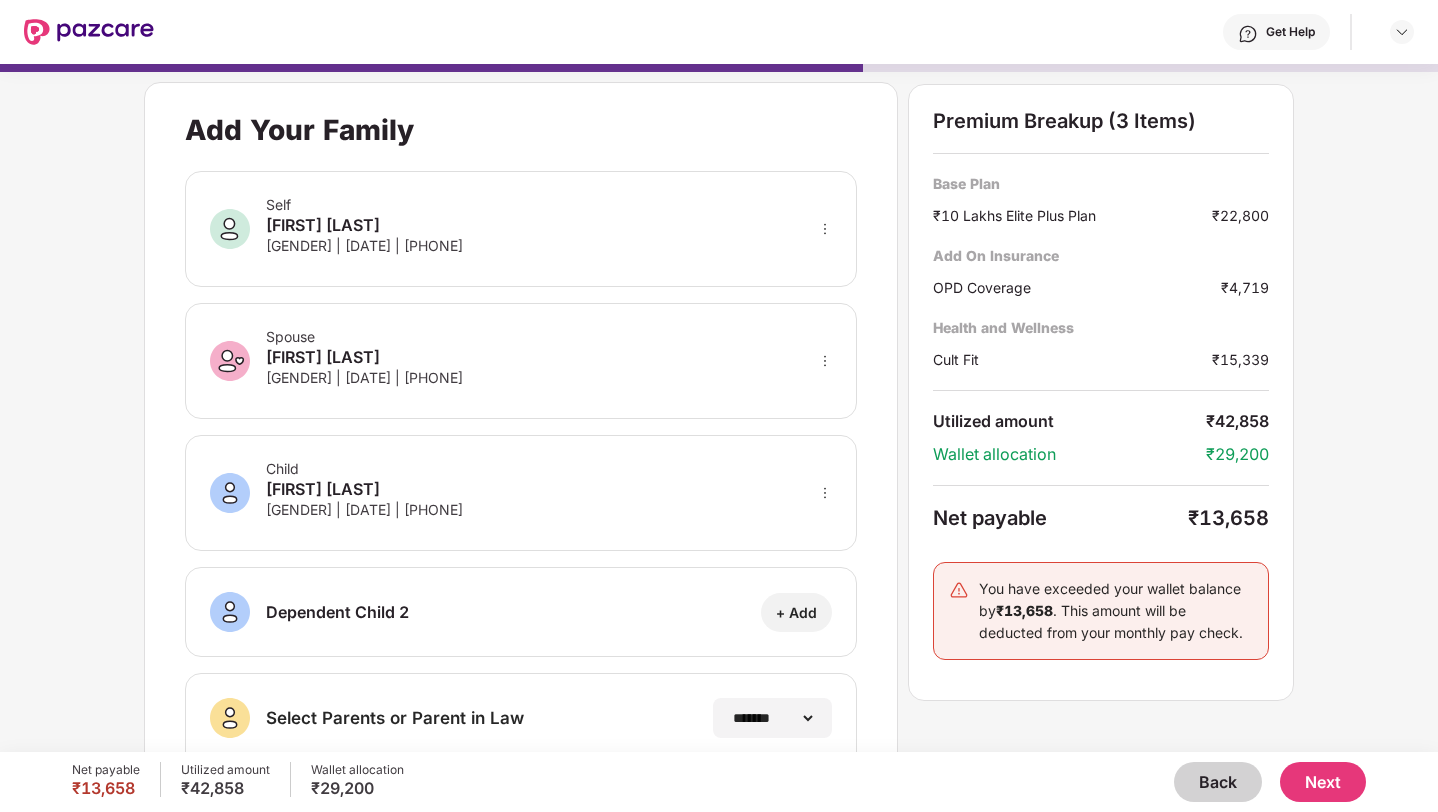 click on "Back" at bounding box center (1218, 782) 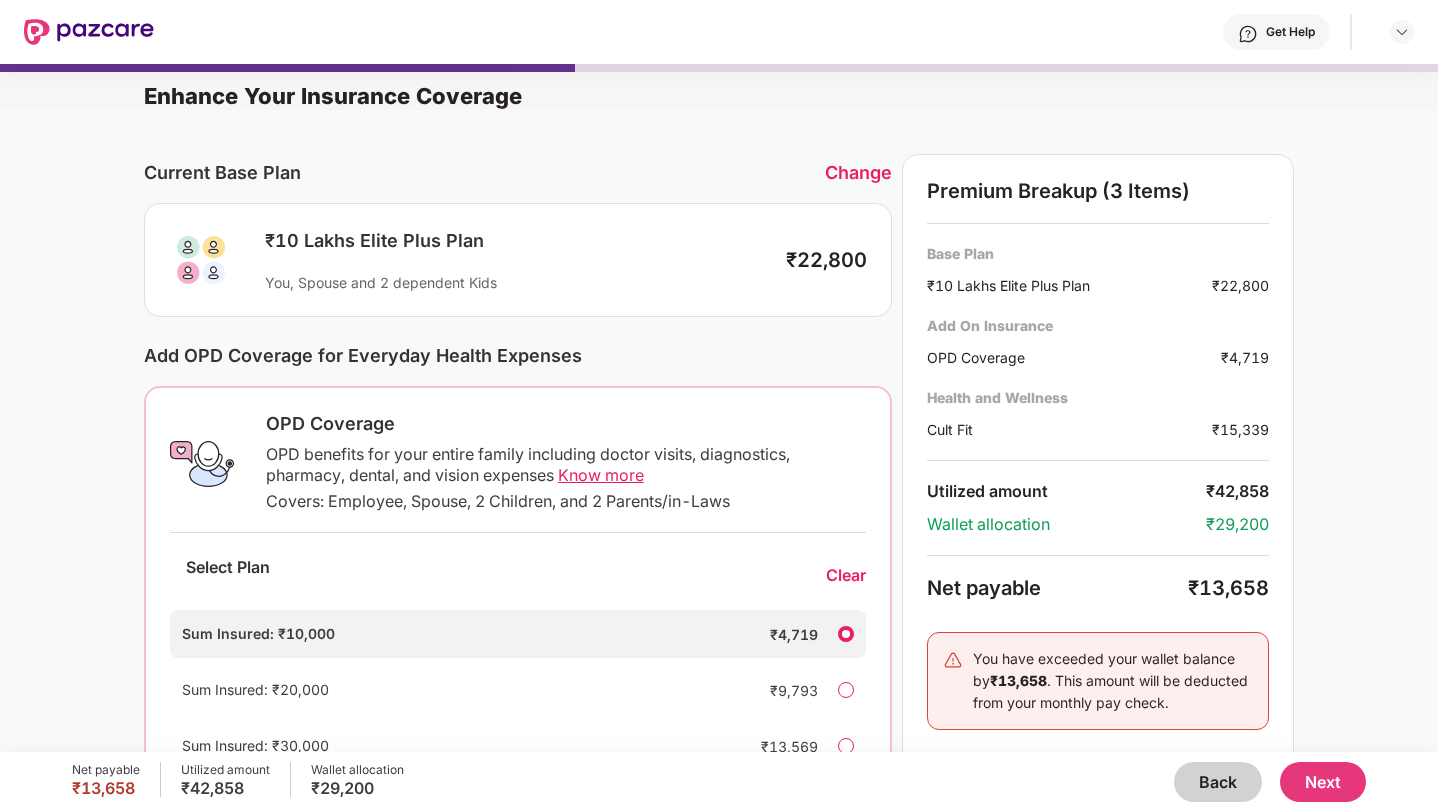 click on "Back" at bounding box center [1218, 782] 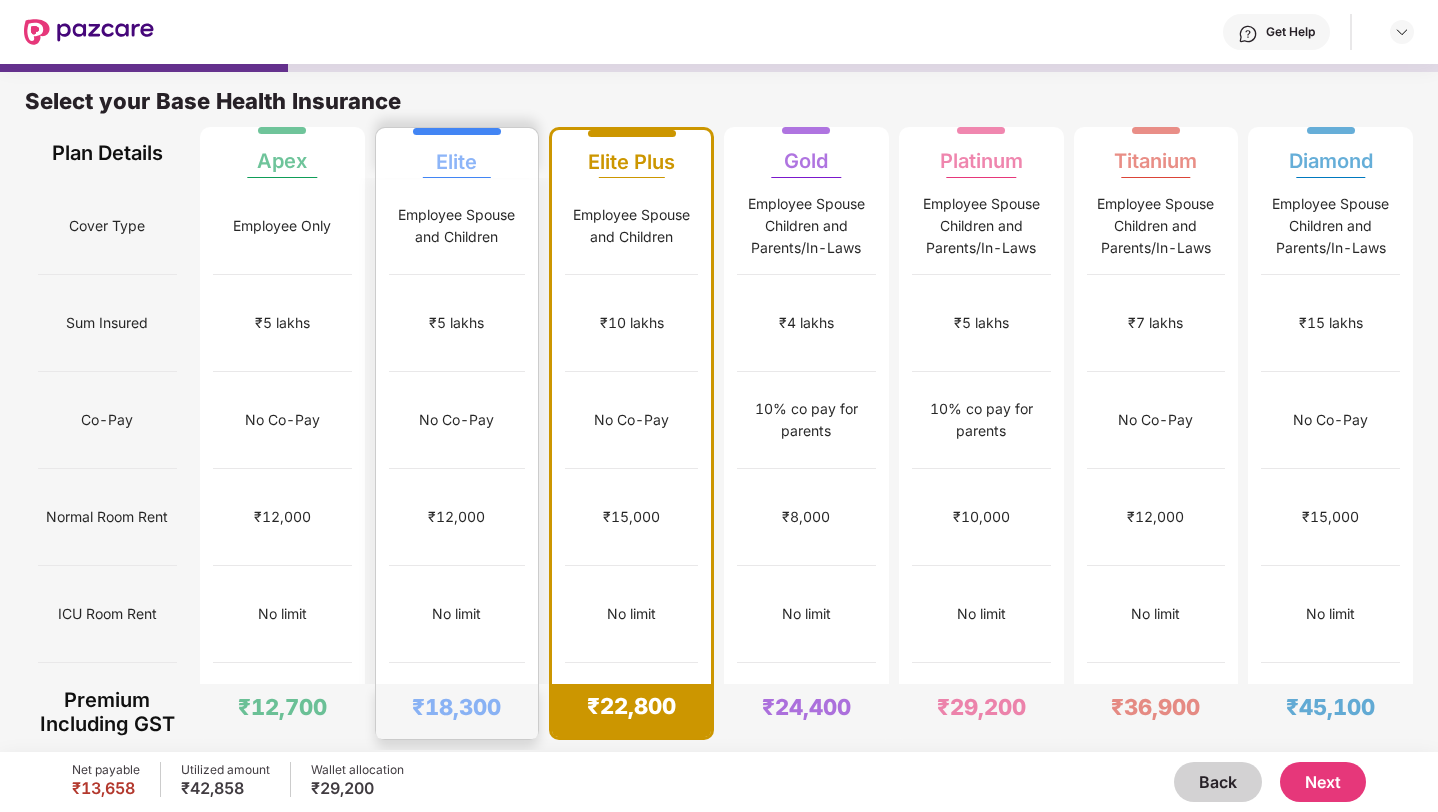 click on "₹12,000" at bounding box center (457, 517) 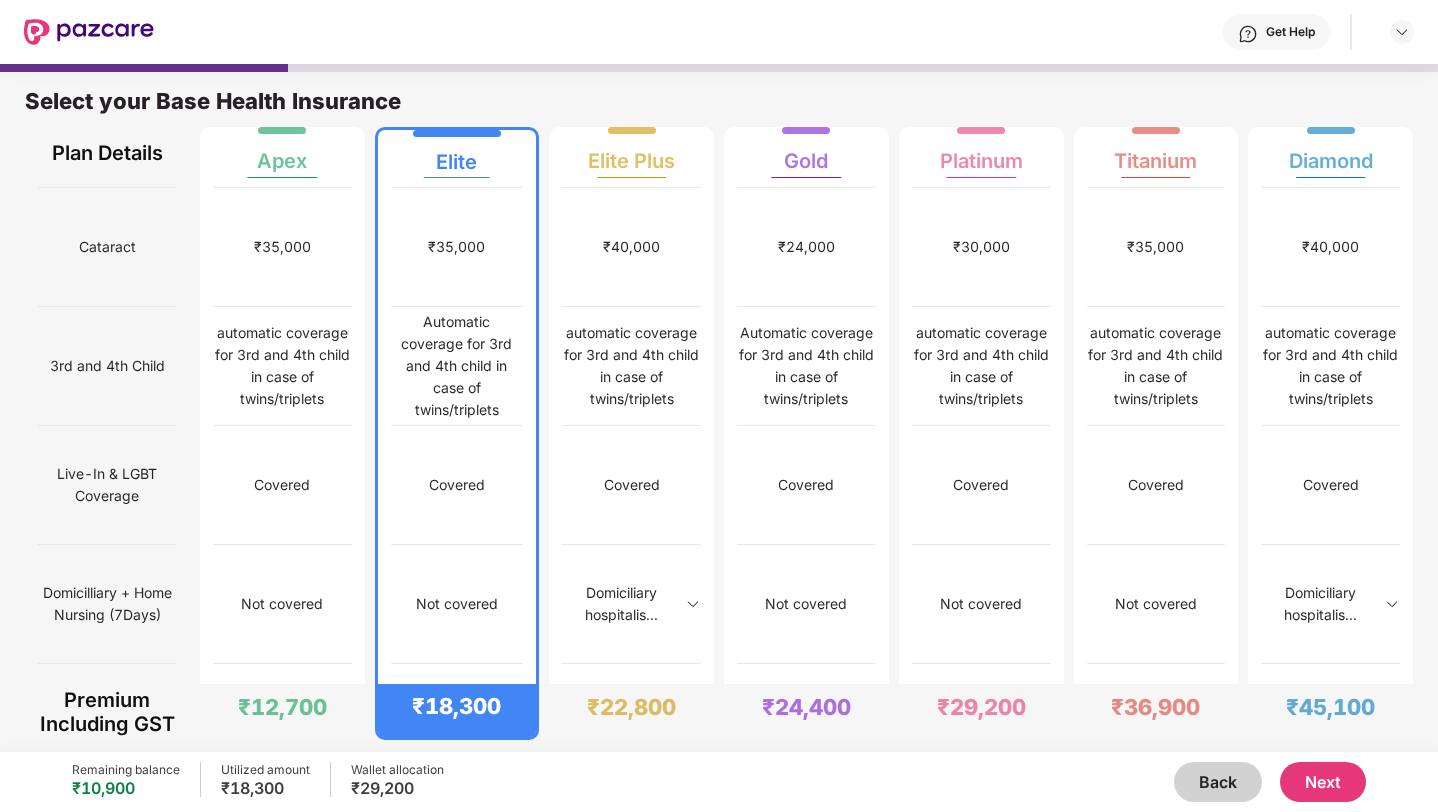 scroll, scrollTop: 1064, scrollLeft: 0, axis: vertical 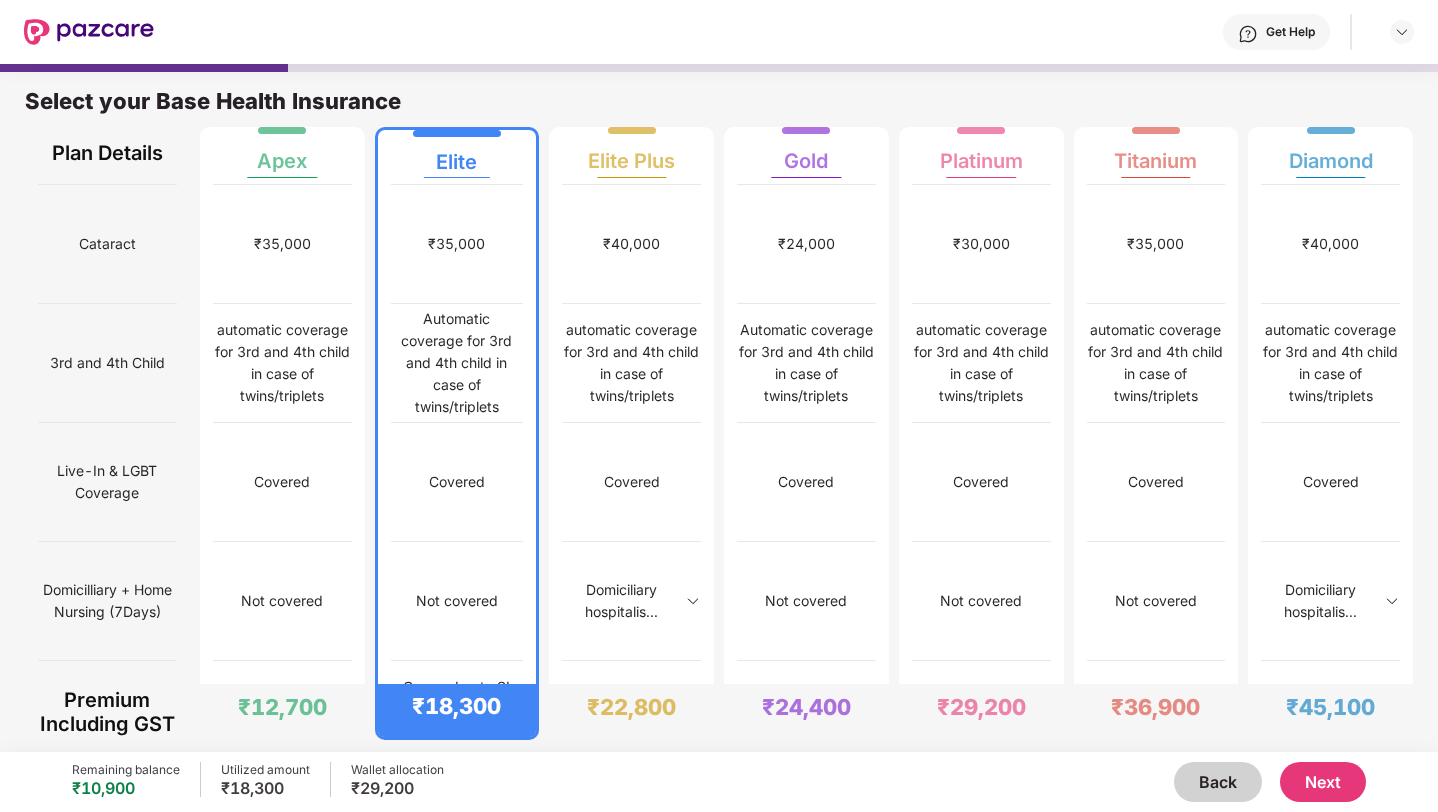 click on "Not covered" at bounding box center [457, 601] 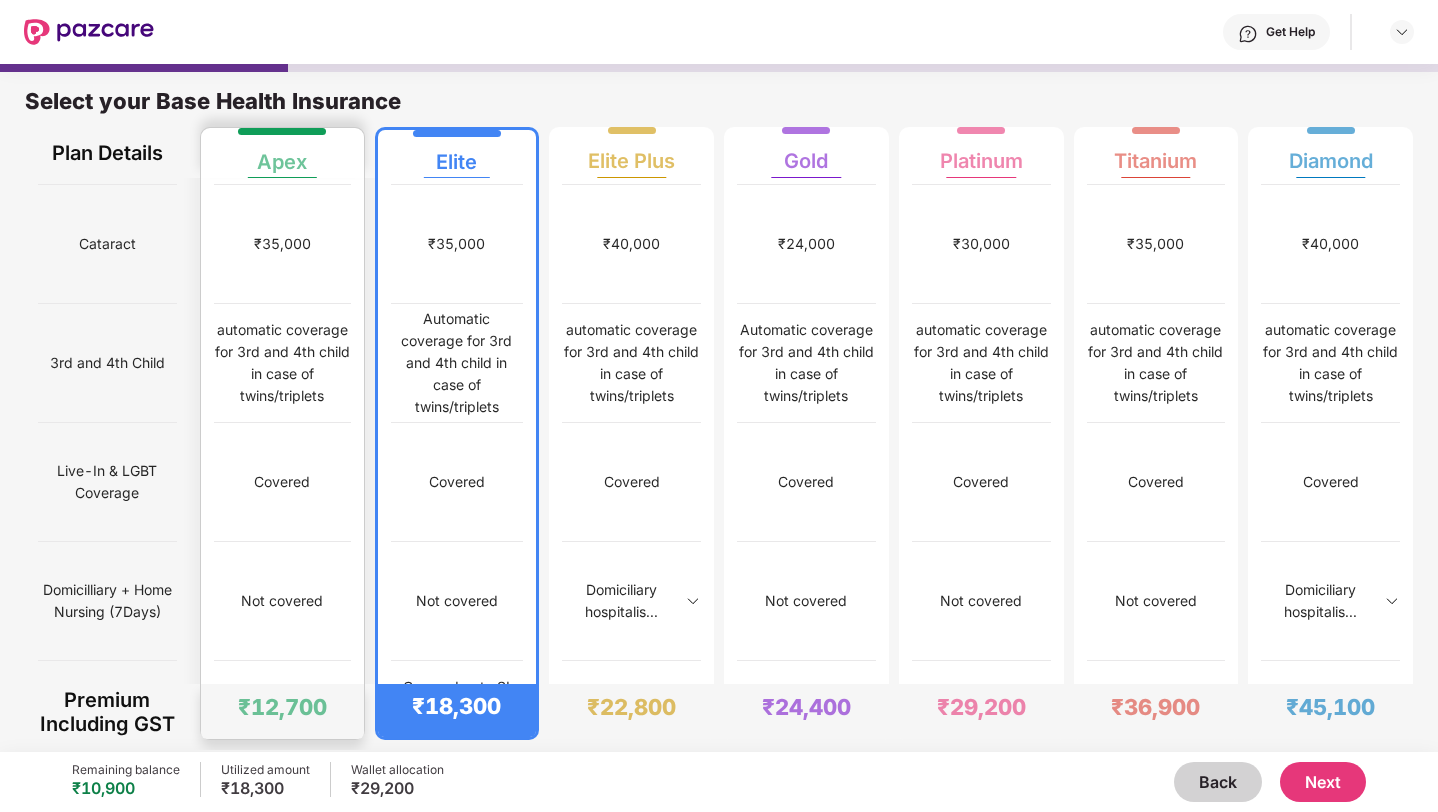 click on "Not covered" at bounding box center [282, 601] 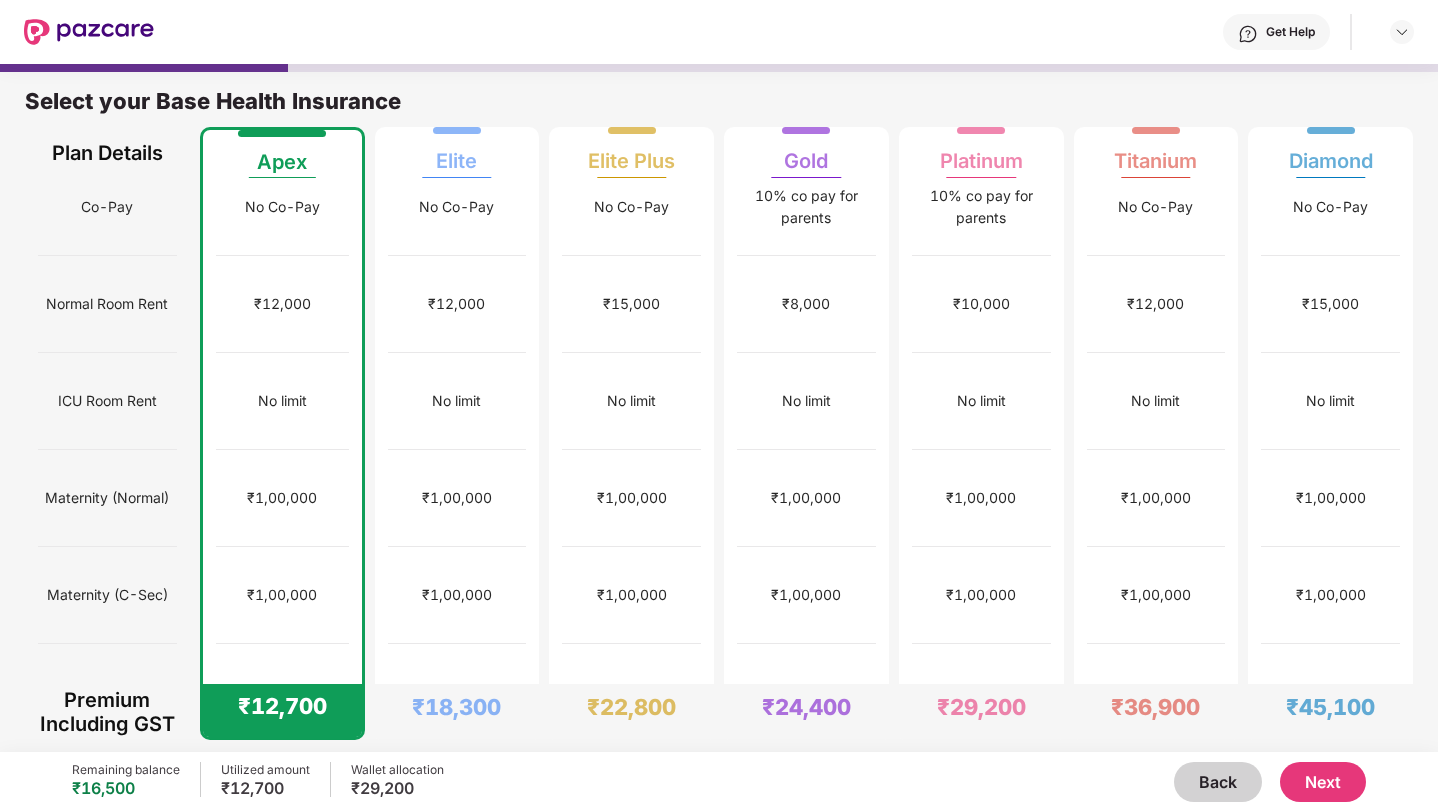 scroll, scrollTop: 204, scrollLeft: 0, axis: vertical 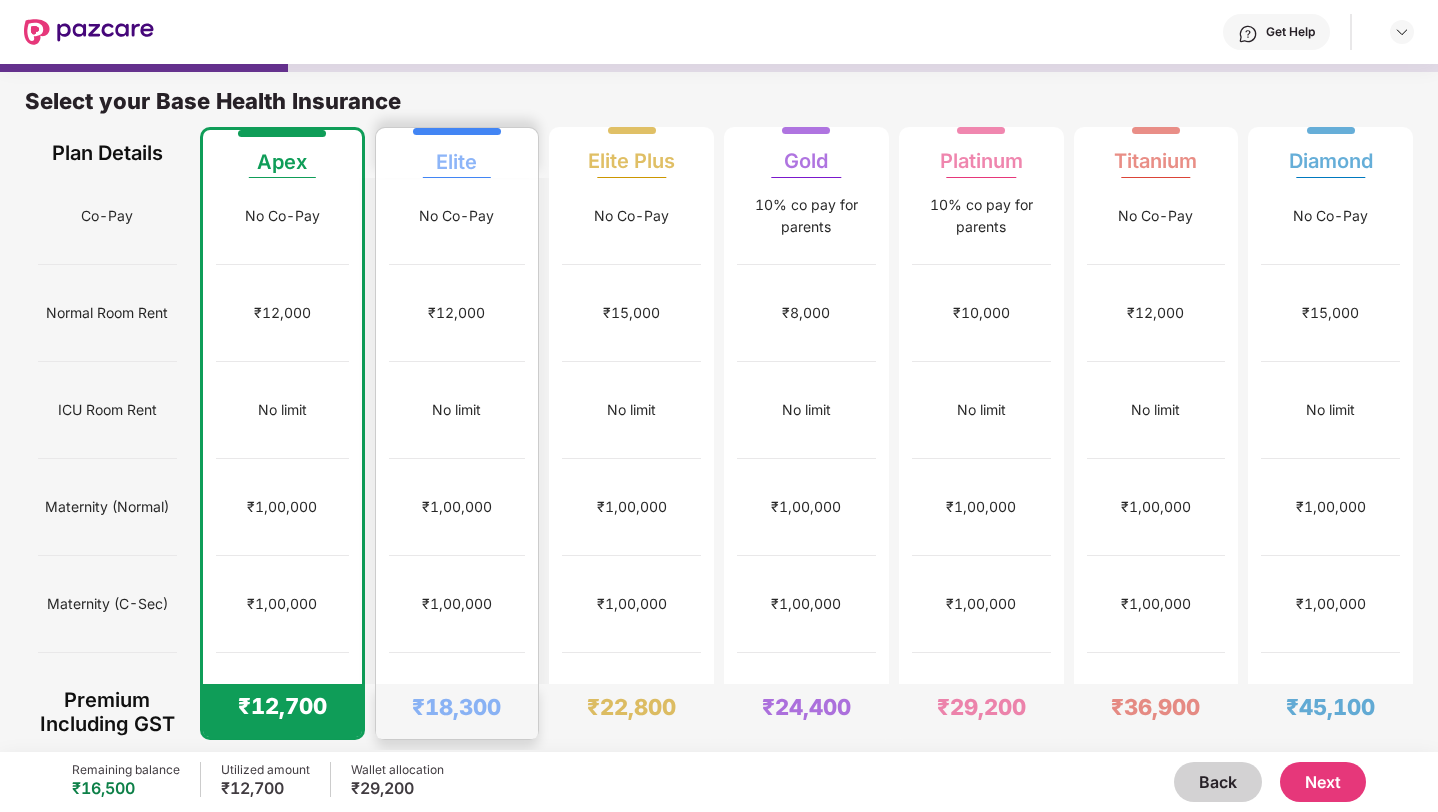click on "₹1,00,000" at bounding box center (457, 507) 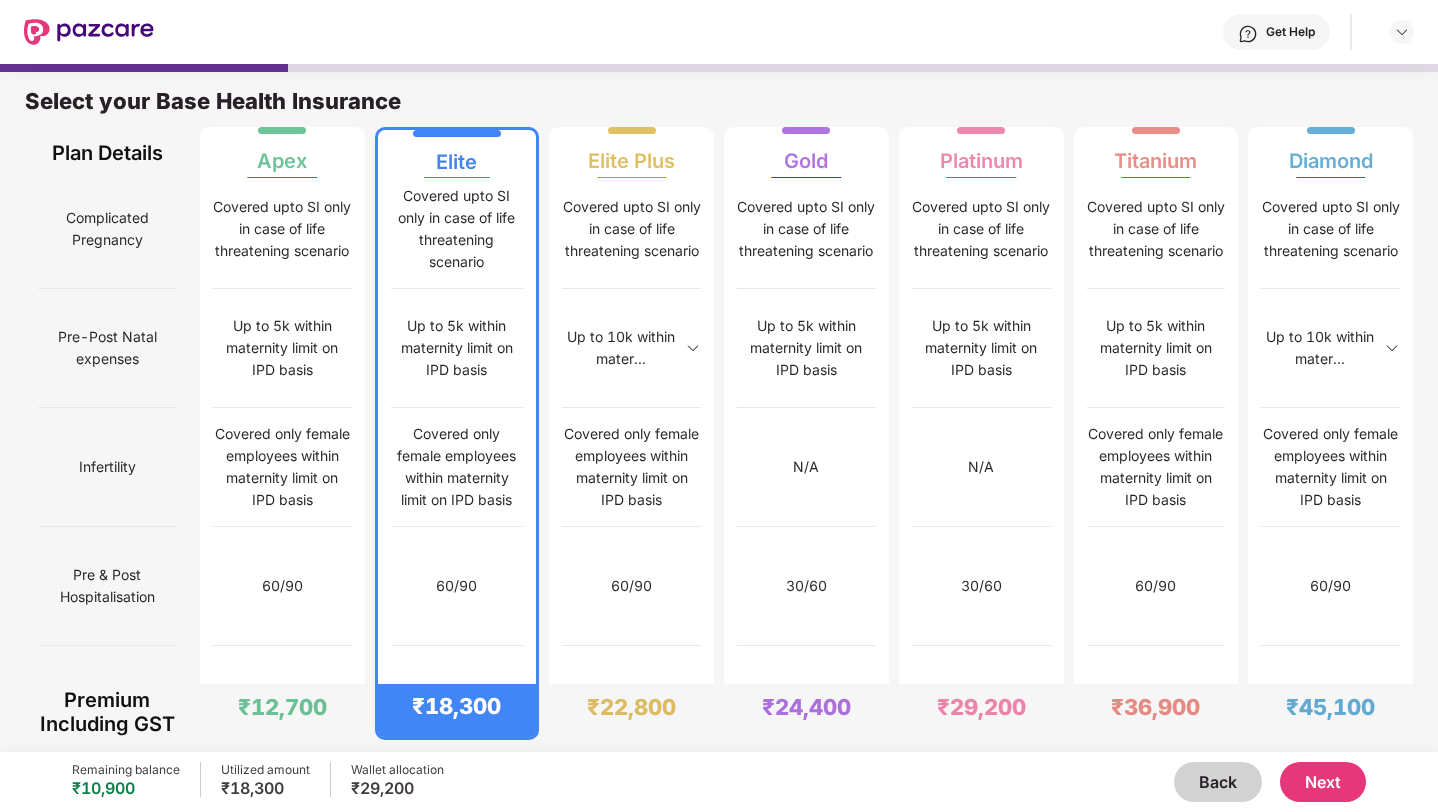 scroll, scrollTop: 1558, scrollLeft: 0, axis: vertical 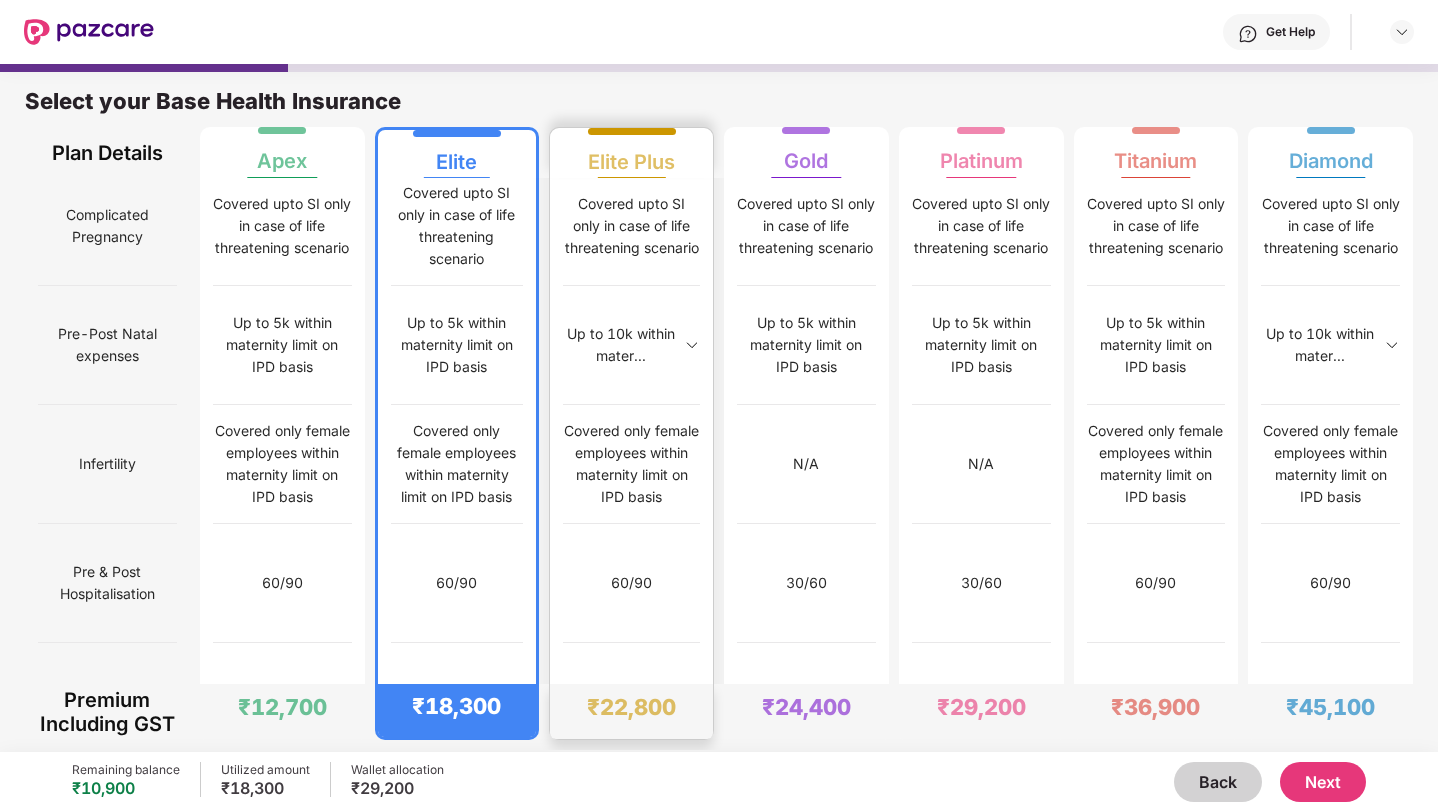 click on "Up to 10k within mater..." at bounding box center (621, 345) 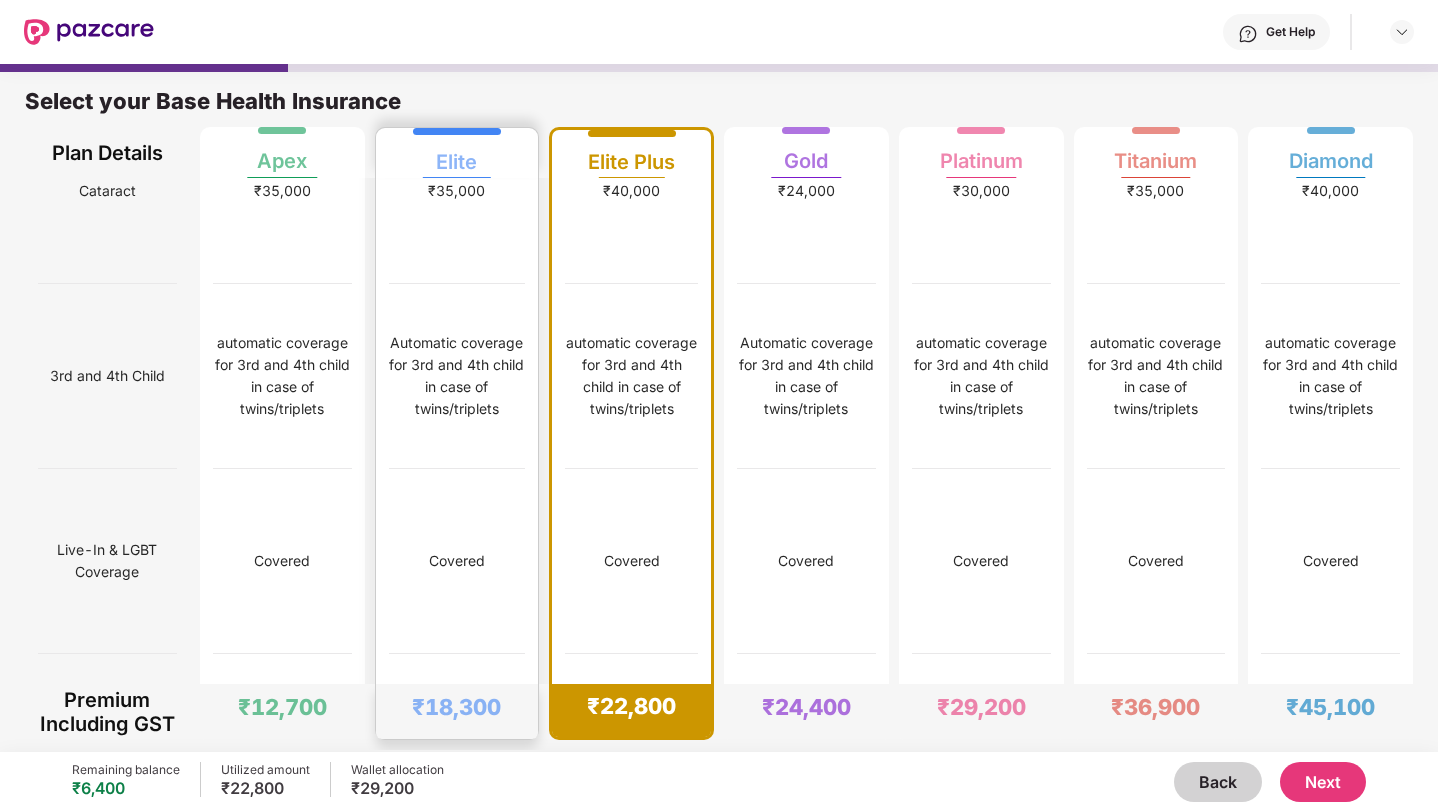 click on "Automatic coverage for 3rd and 4th child in case of twins/triplets" at bounding box center [457, 376] 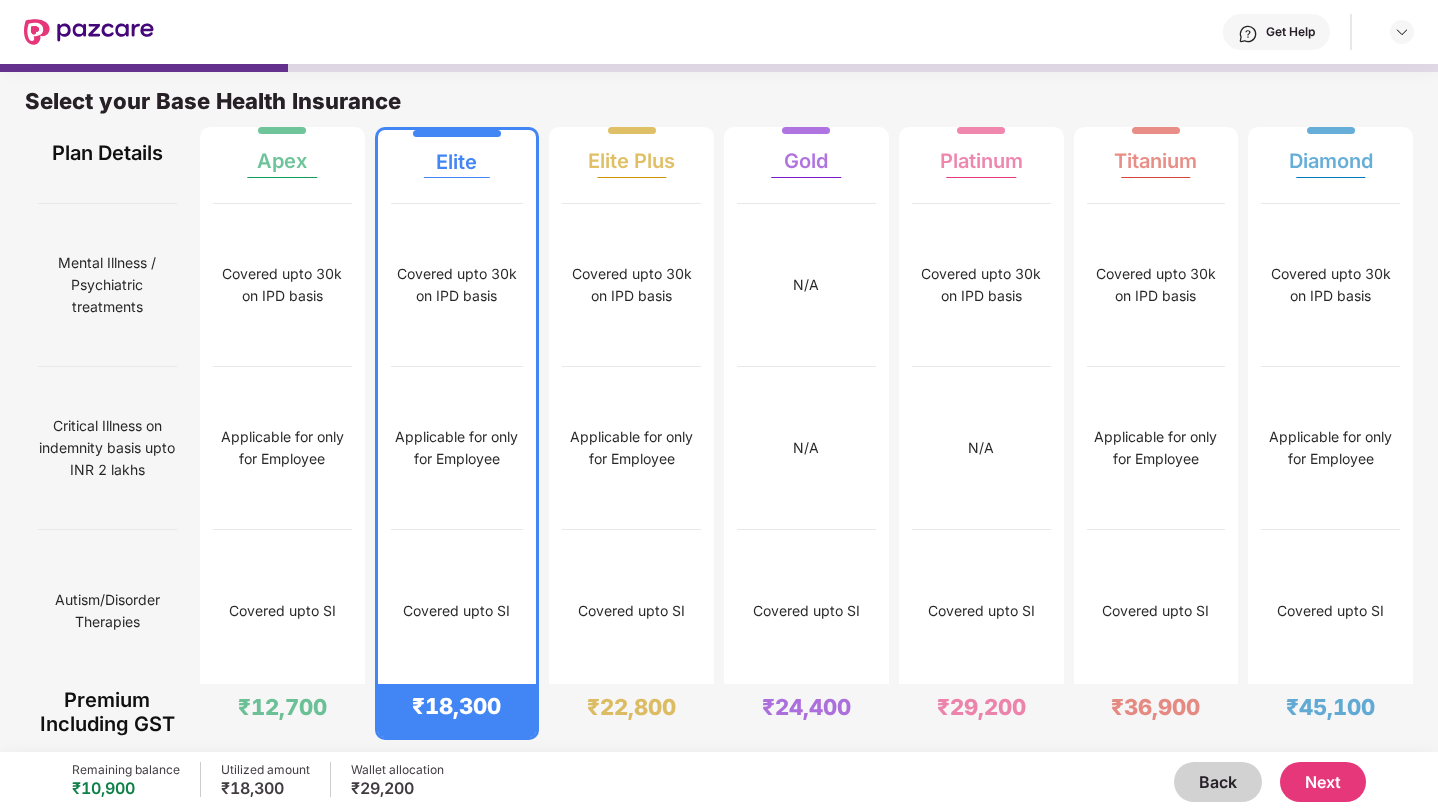 scroll, scrollTop: 3569, scrollLeft: 0, axis: vertical 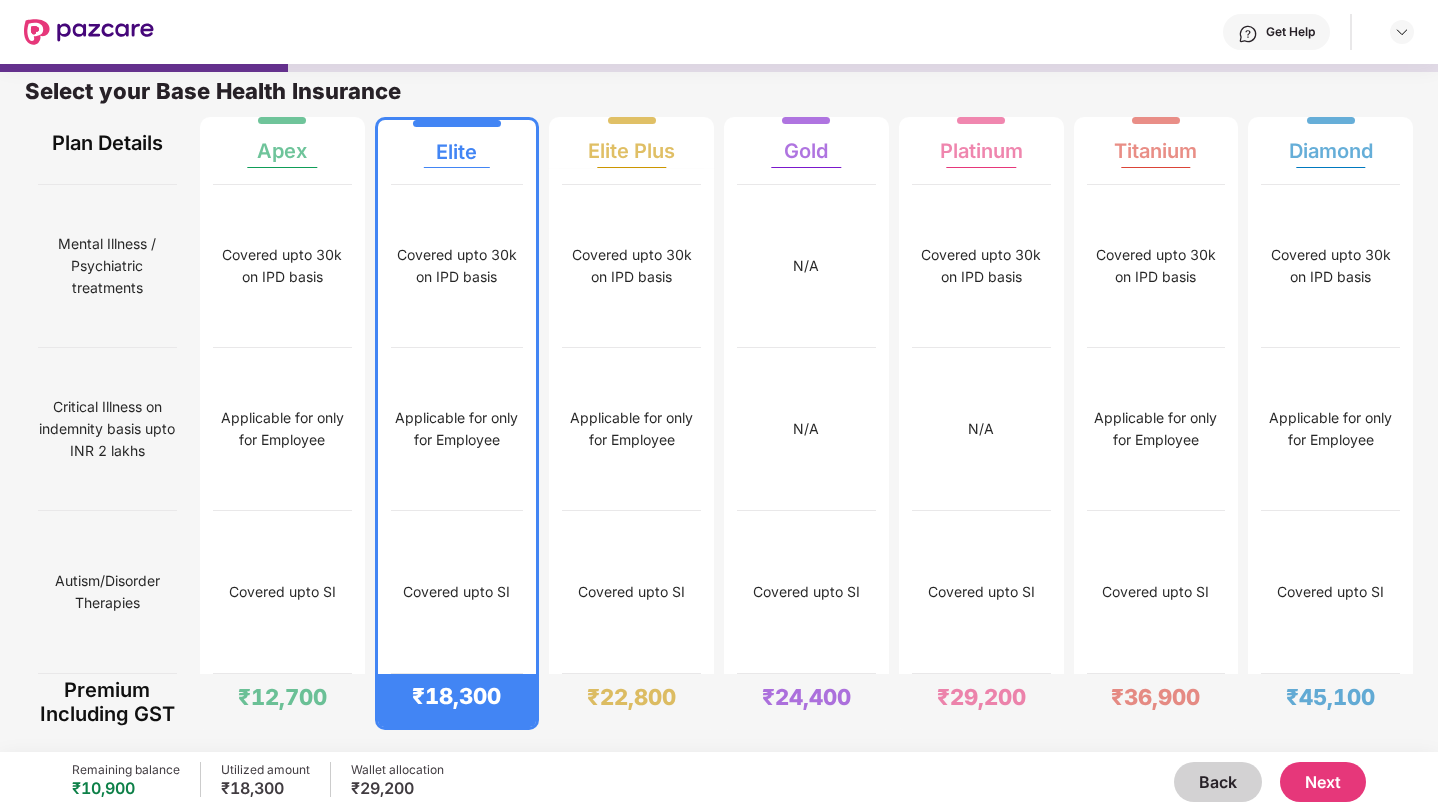 click on "Next" at bounding box center [1323, 782] 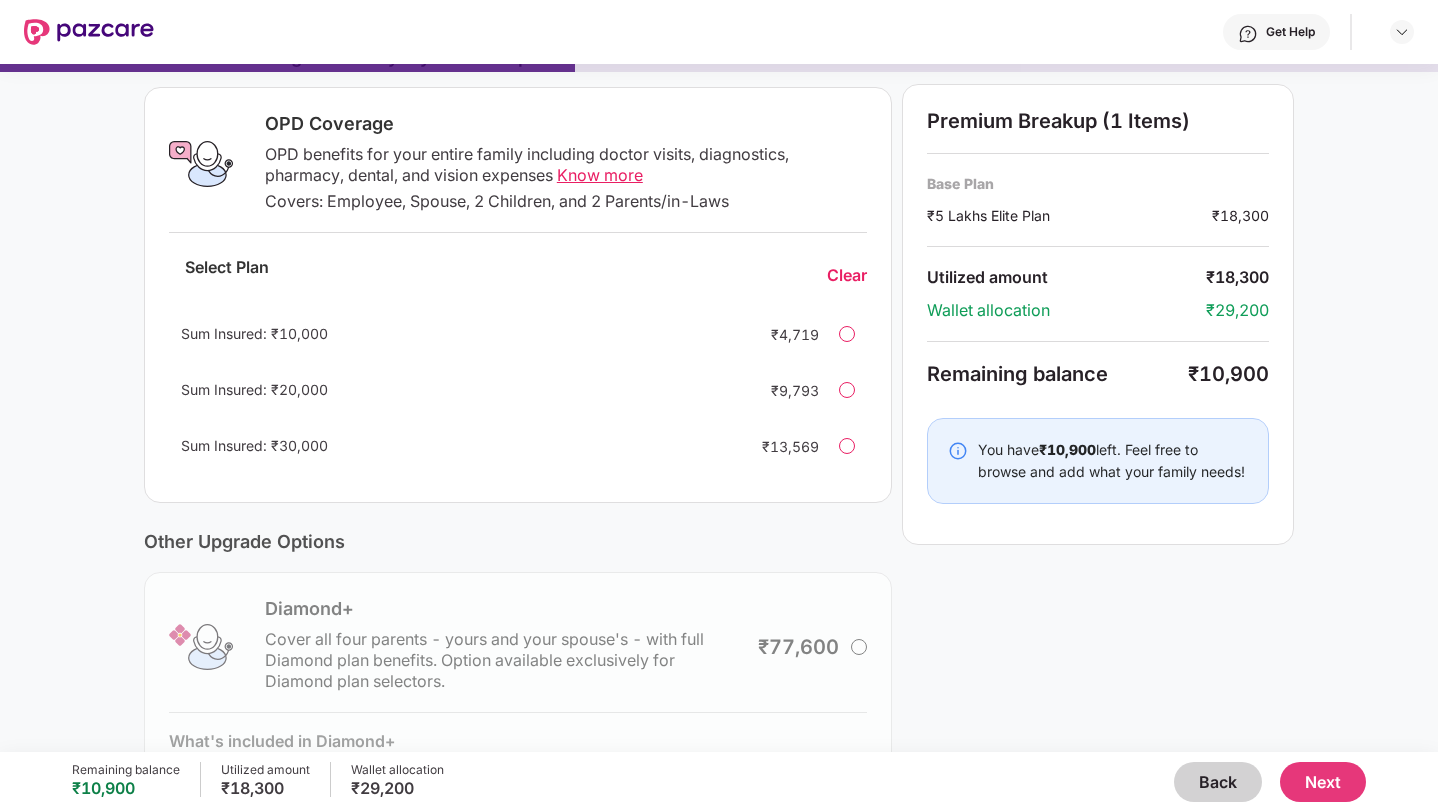 scroll, scrollTop: 0, scrollLeft: 0, axis: both 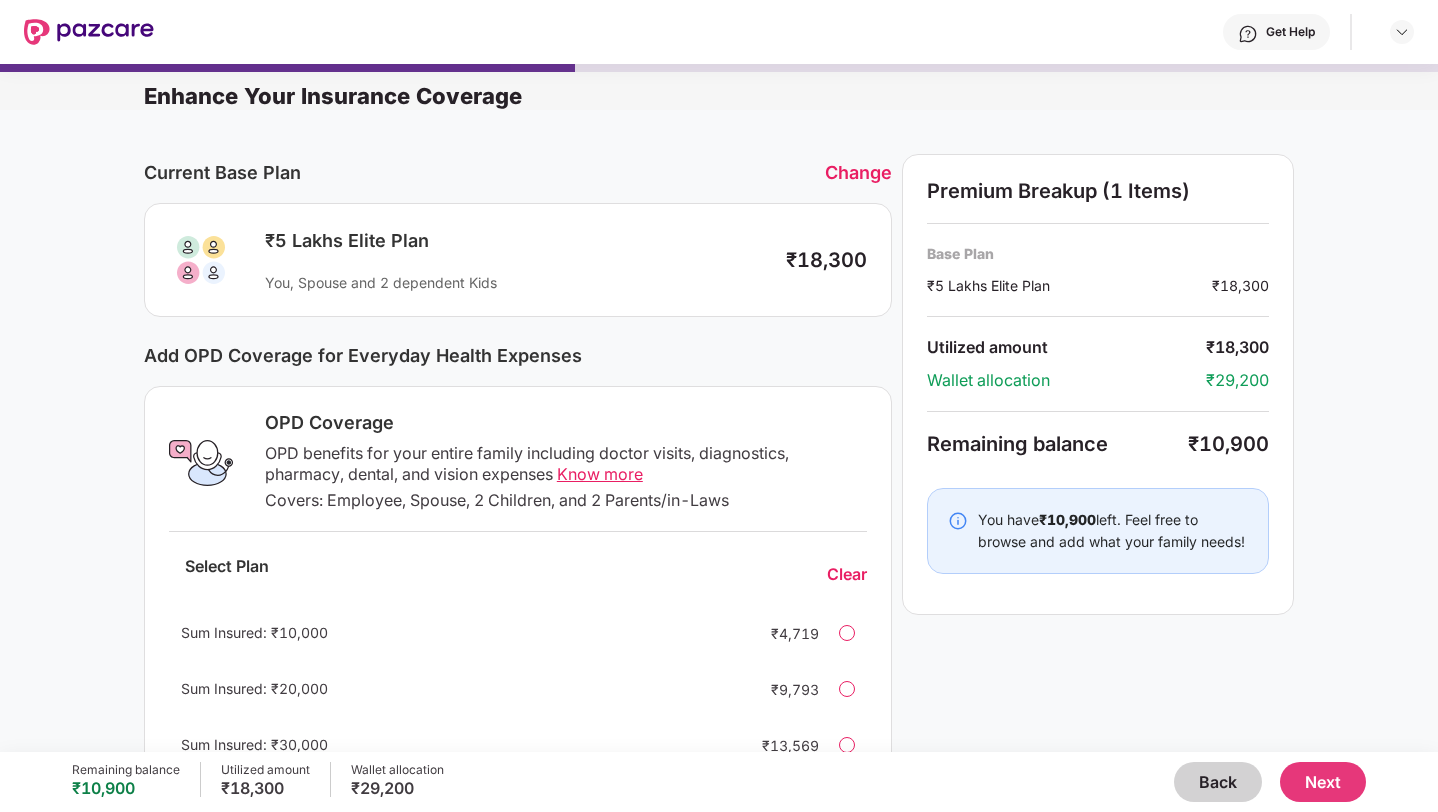 click on "Next" at bounding box center [1323, 782] 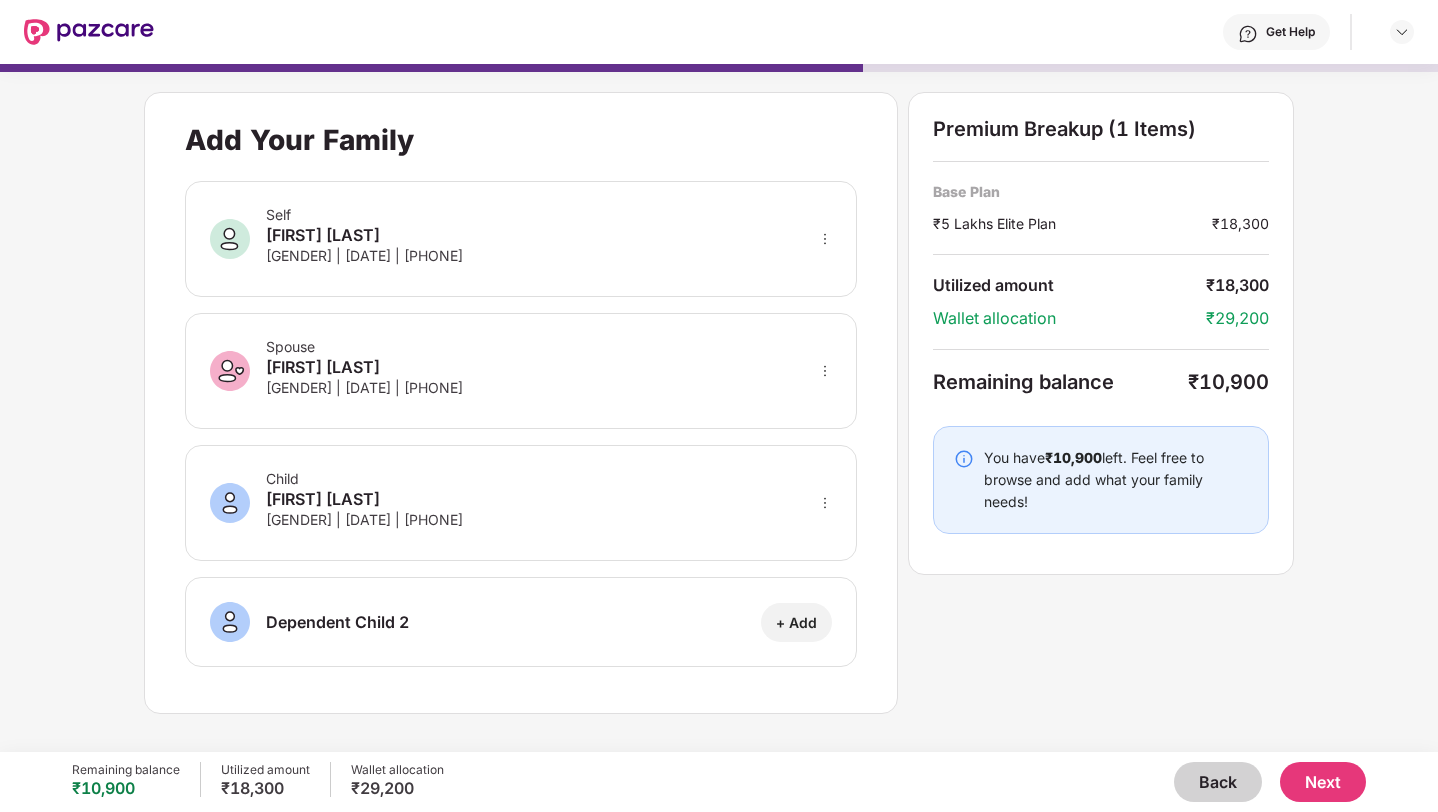 click on "Next" at bounding box center [1323, 782] 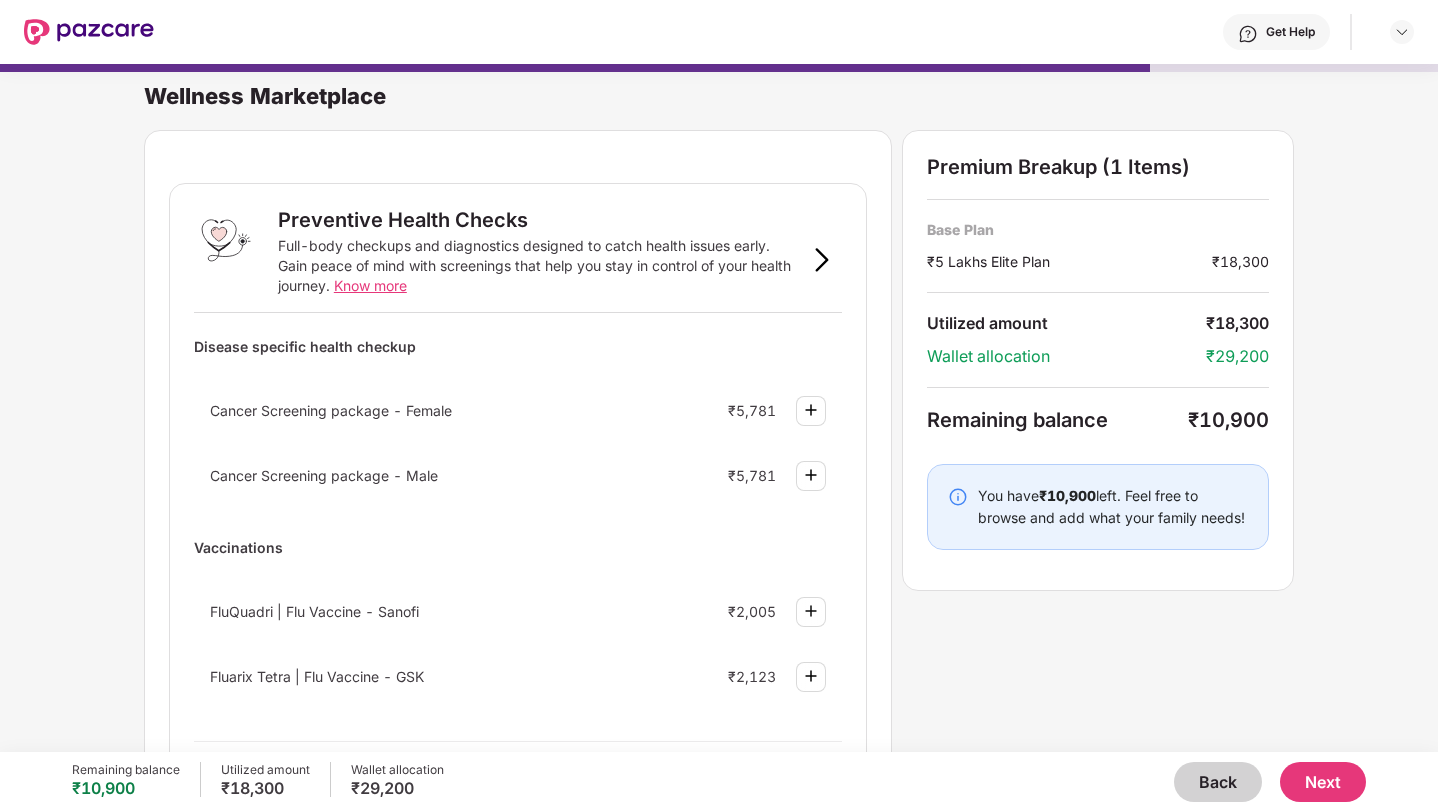 click on "Remaining balance ₹10,900 Utilized amount ₹18,300 Wallet allocation ₹29,200 Back   Next" at bounding box center [719, 782] 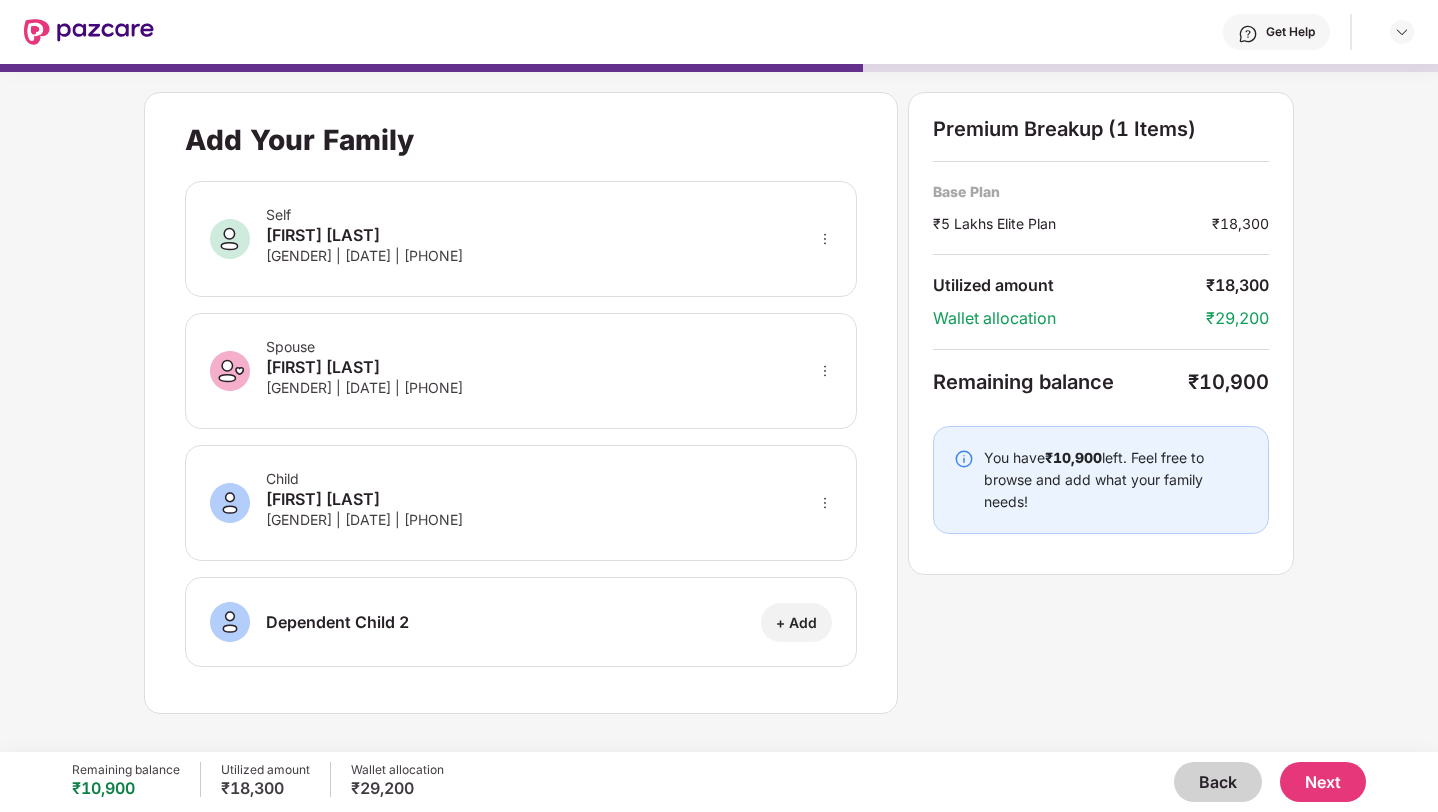 click on "Back" at bounding box center (1218, 782) 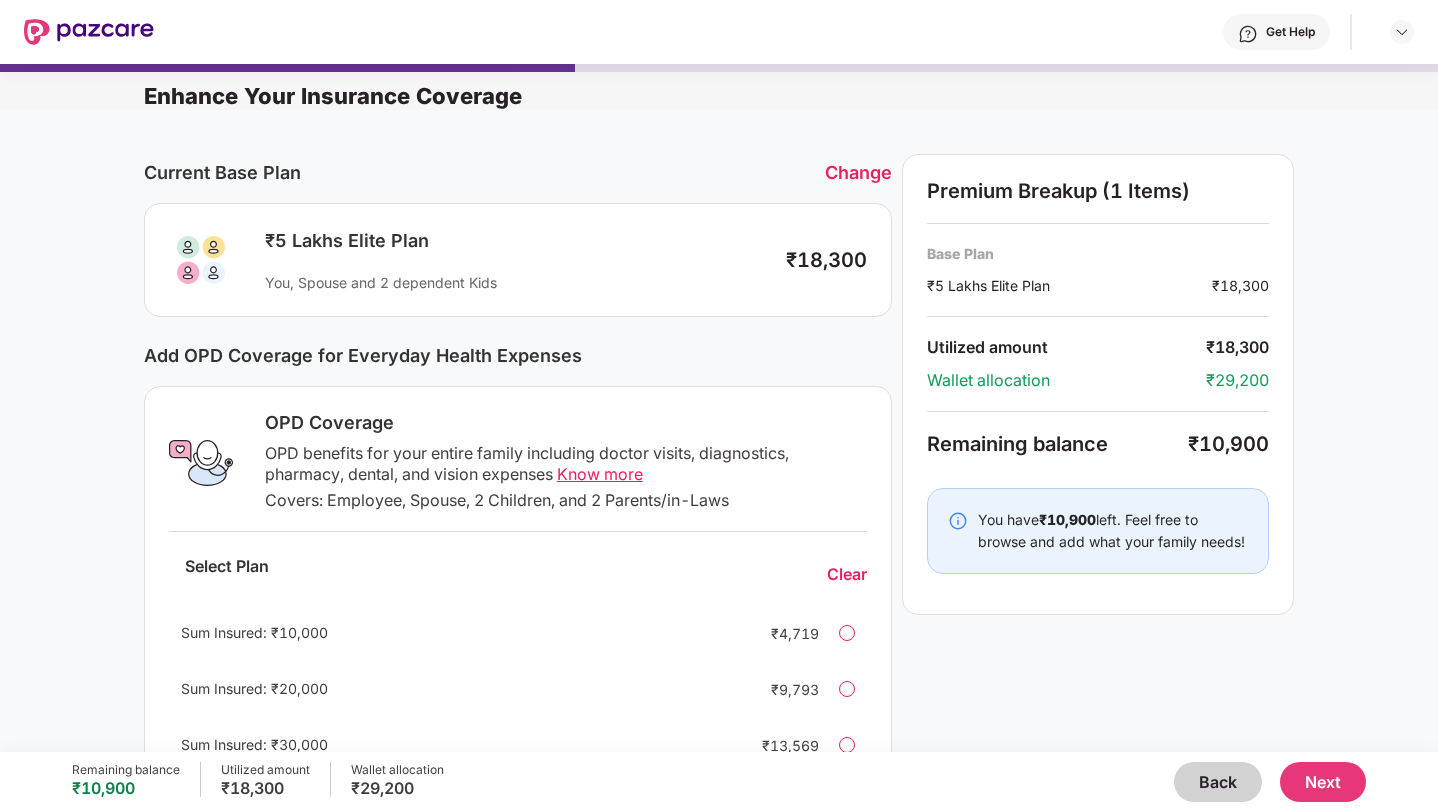 click on "Back" at bounding box center [1218, 782] 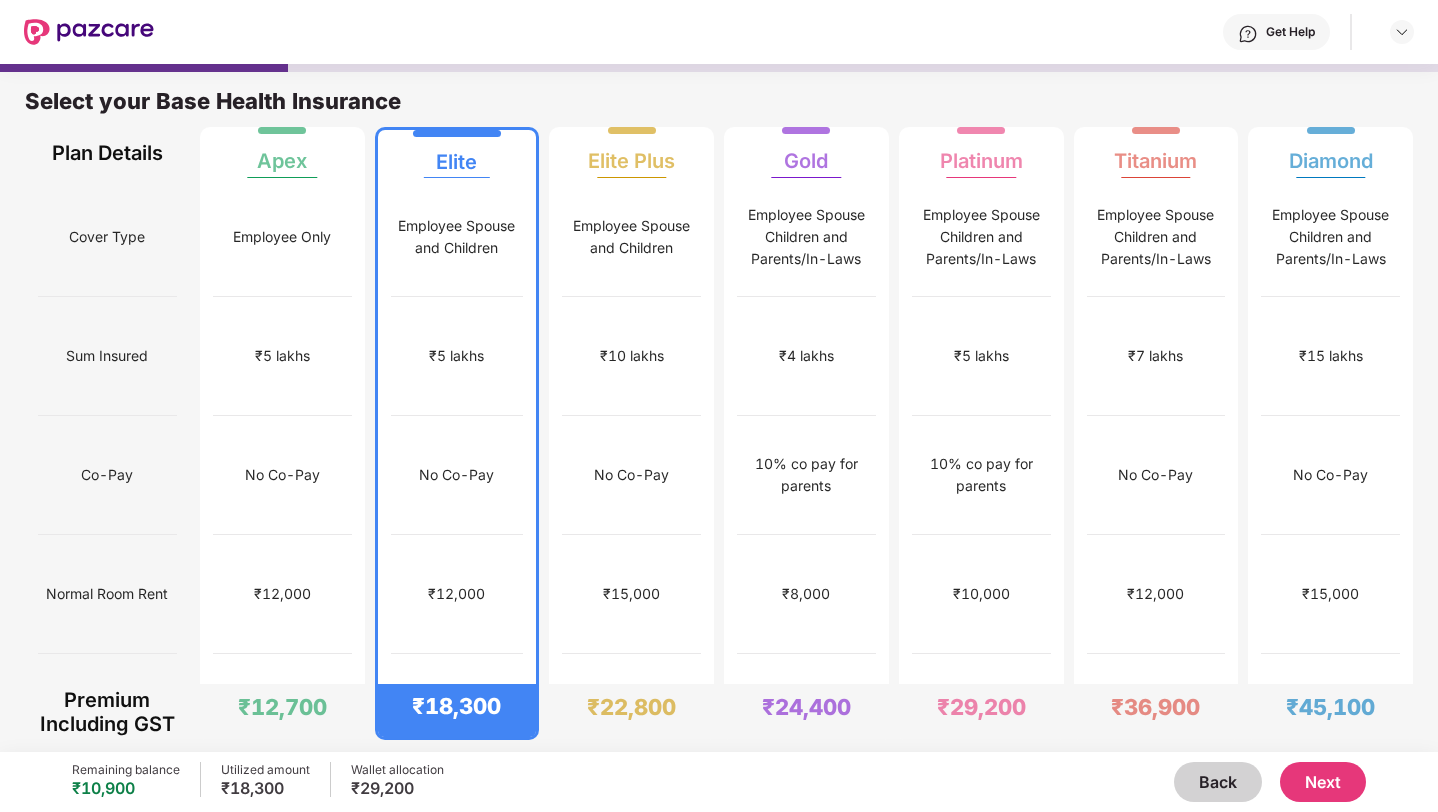 click on "Next" at bounding box center (1323, 782) 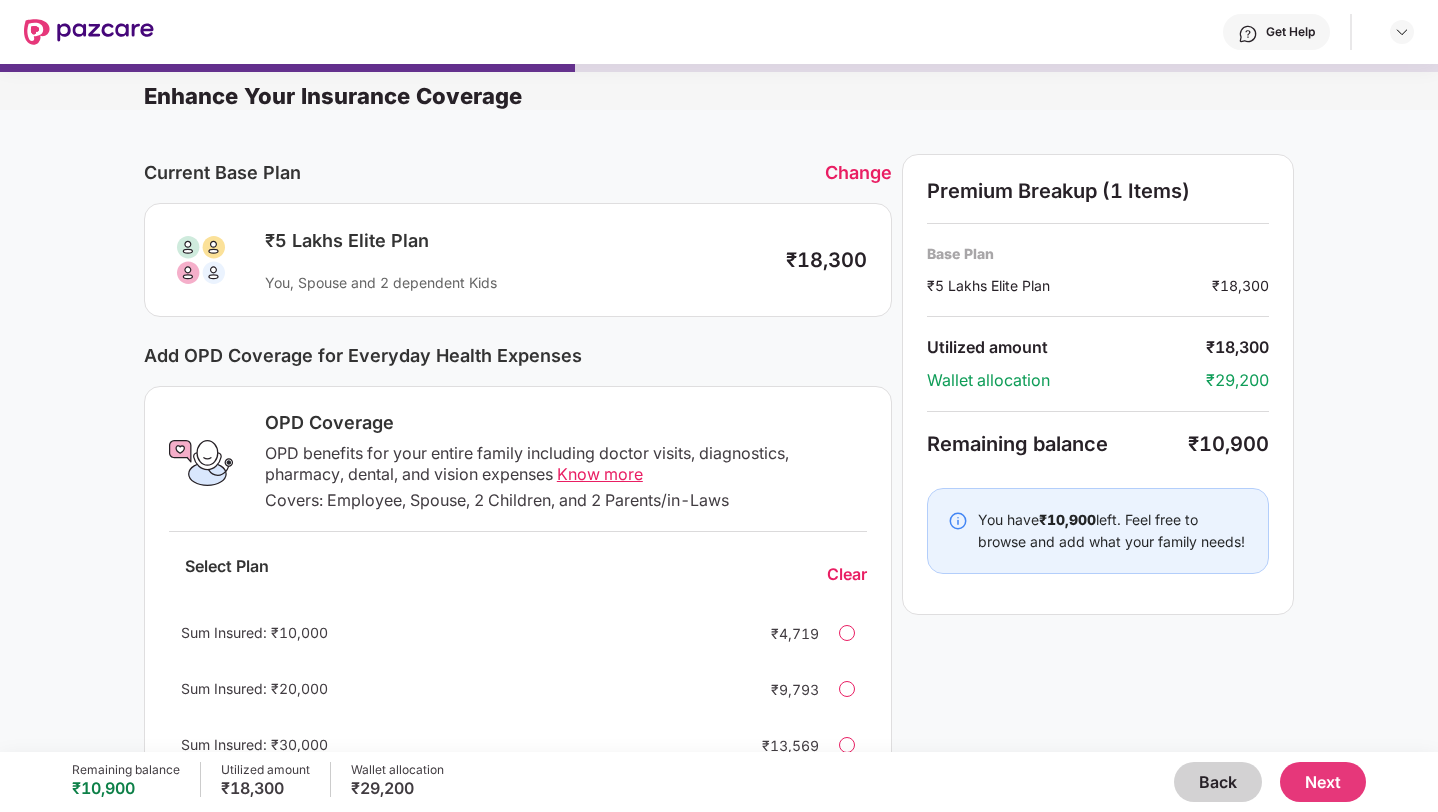 scroll, scrollTop: 219, scrollLeft: 0, axis: vertical 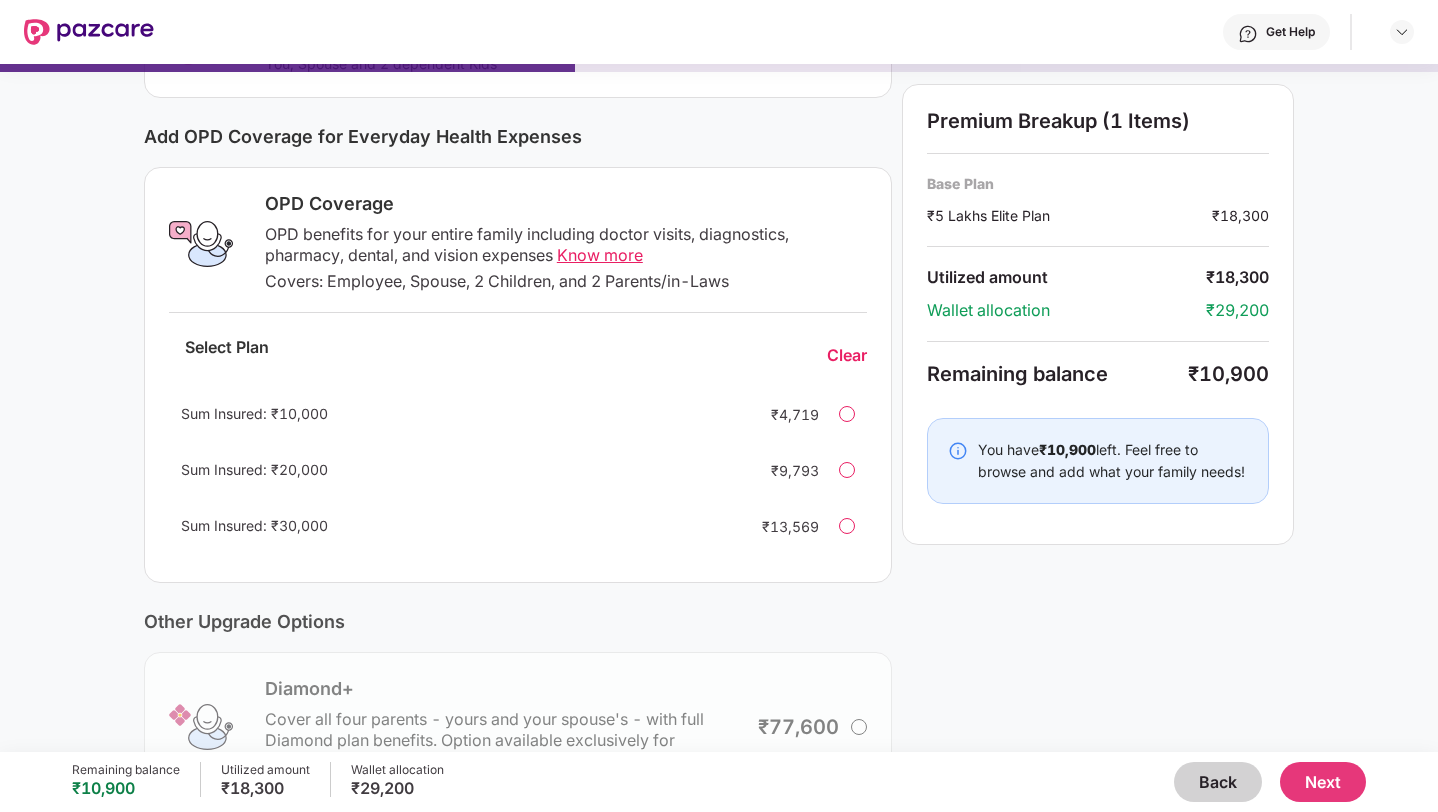 click on "Next" at bounding box center (1323, 782) 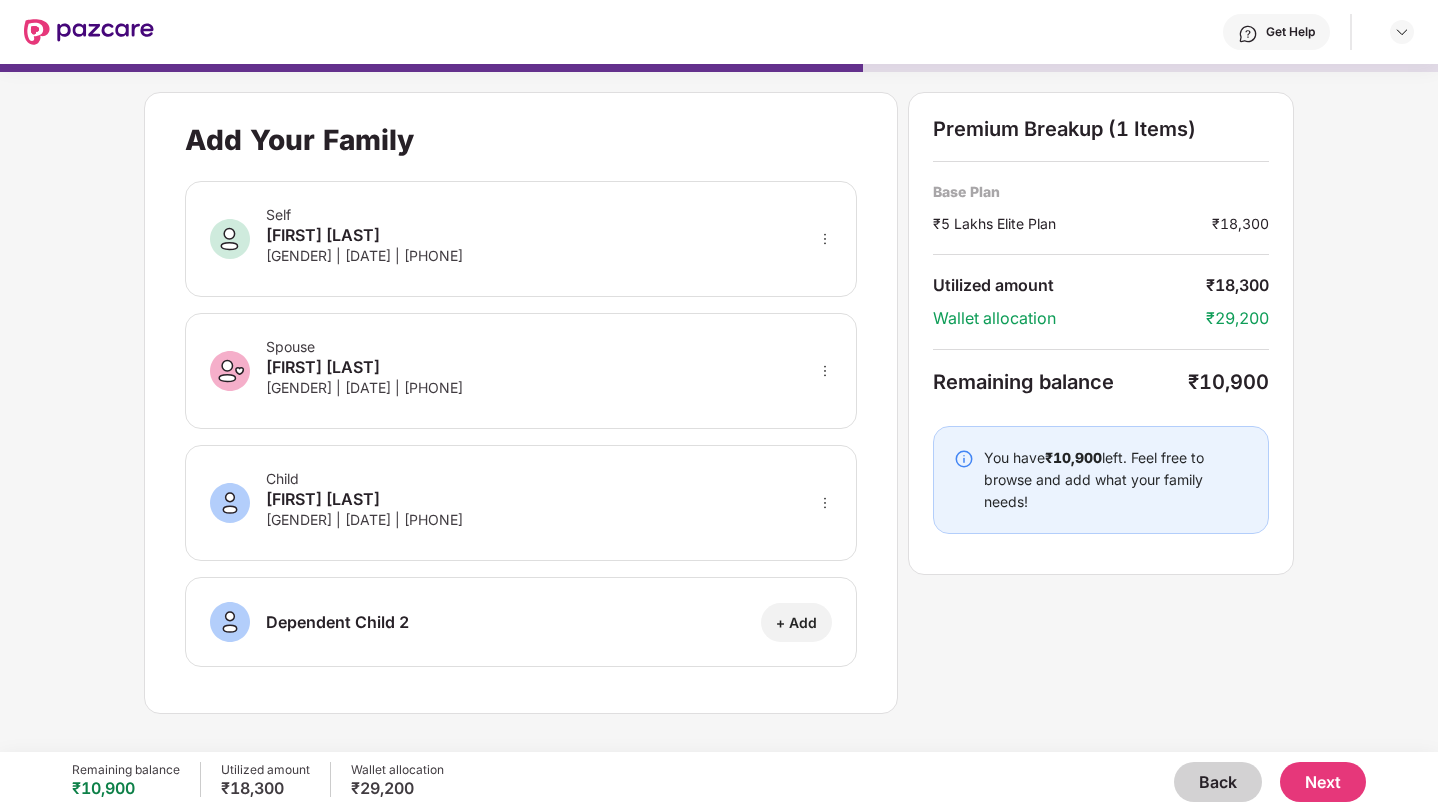 click on "Next" at bounding box center [1323, 782] 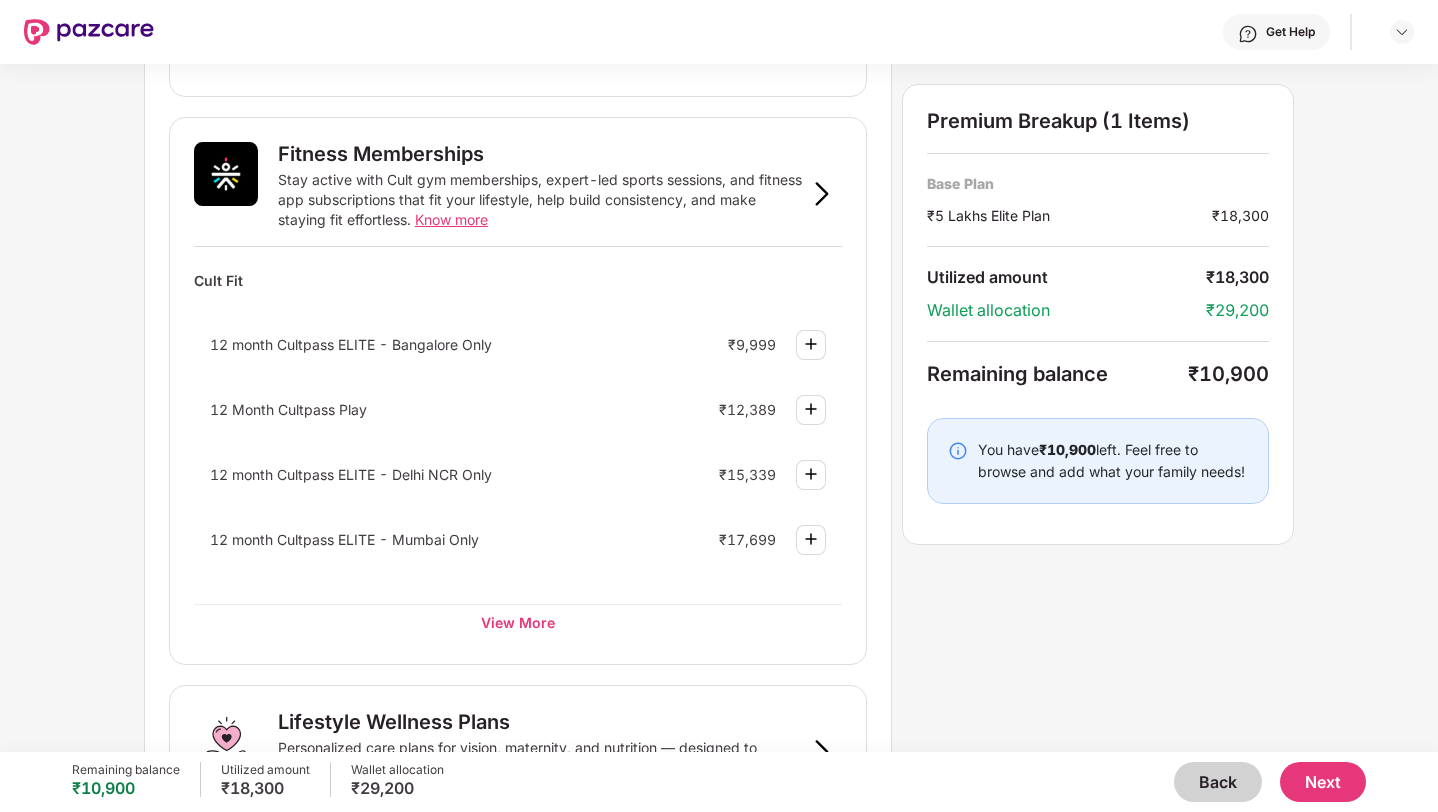 scroll, scrollTop: 707, scrollLeft: 0, axis: vertical 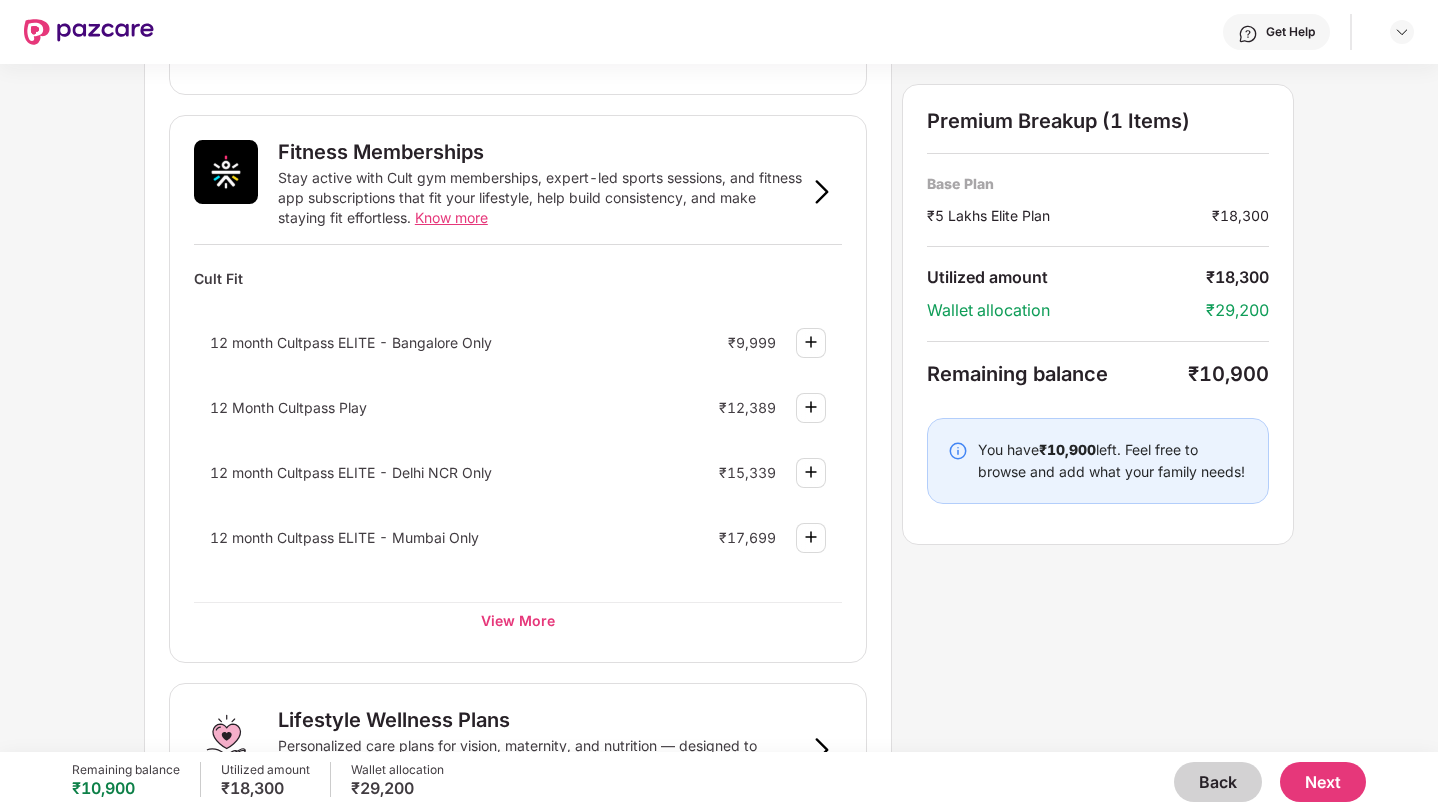 click at bounding box center [811, 472] 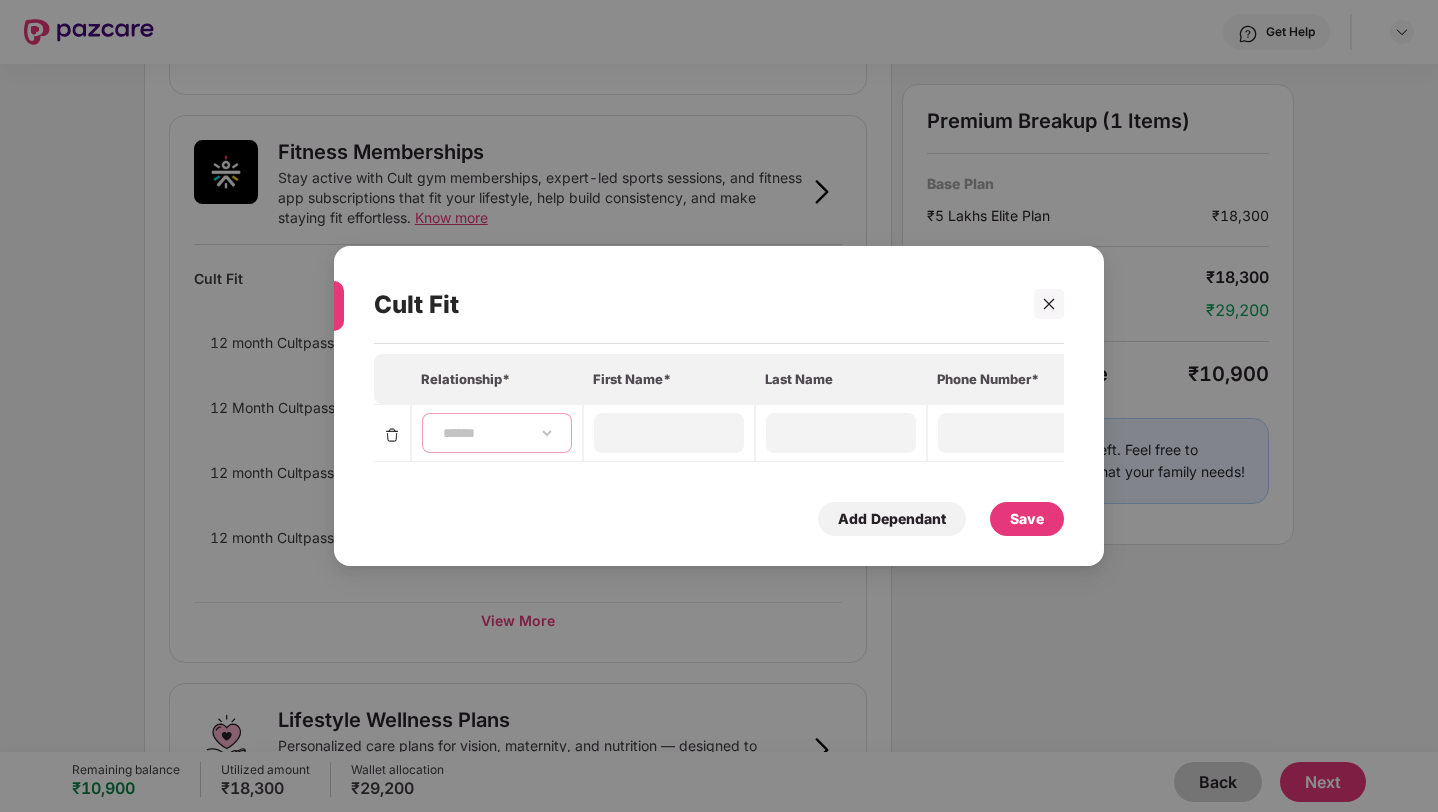 click on "**********" at bounding box center [497, 433] 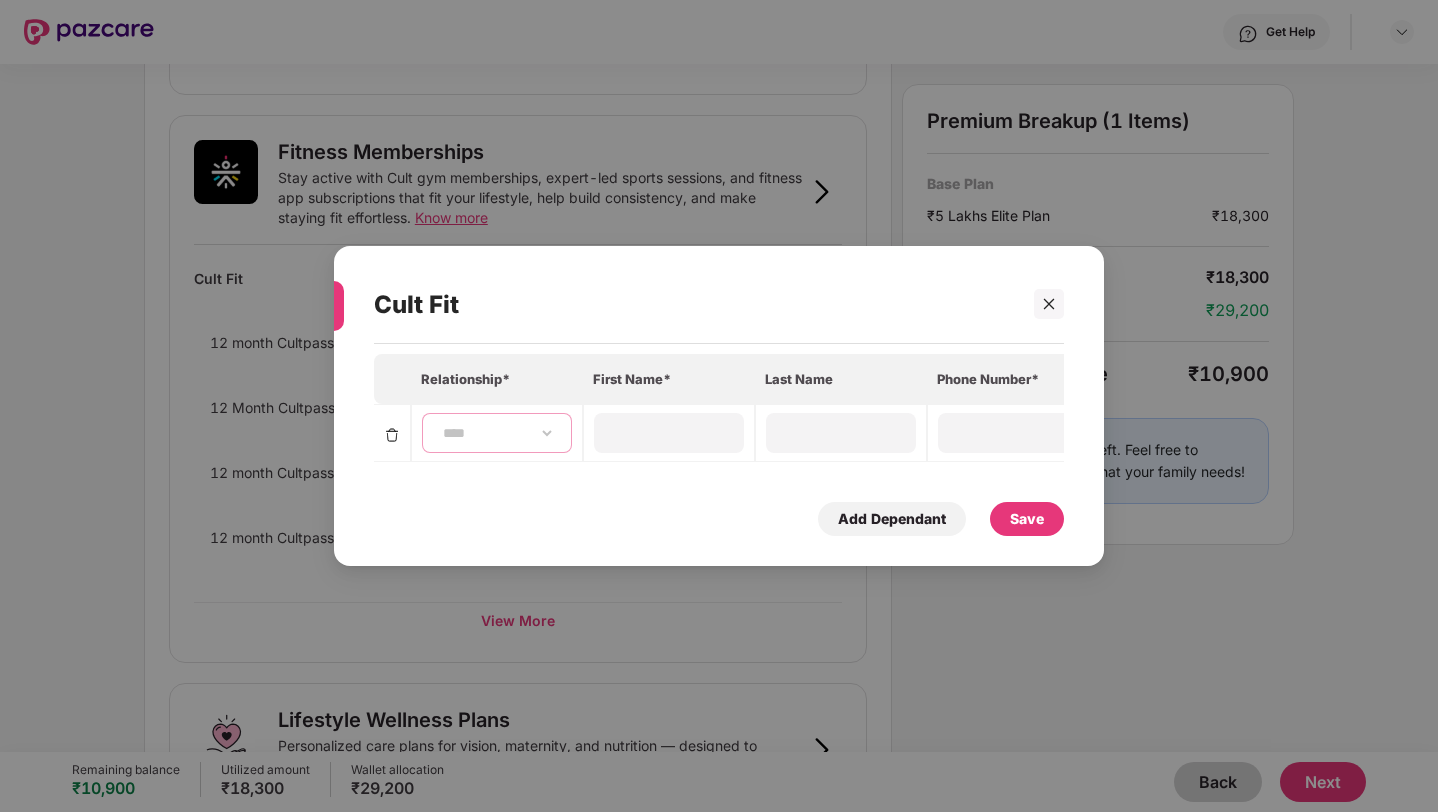type on "******" 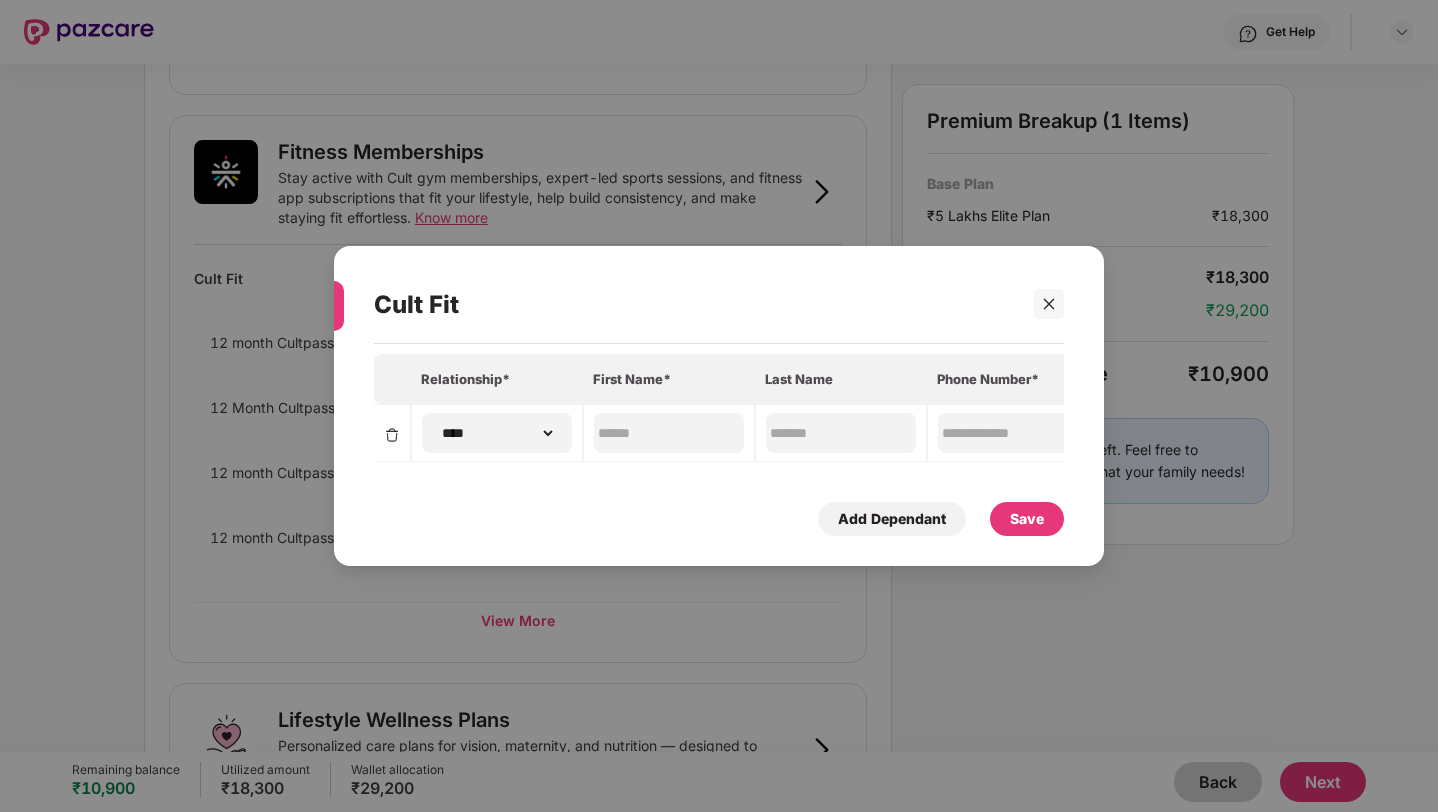 click on "Save" at bounding box center [1027, 519] 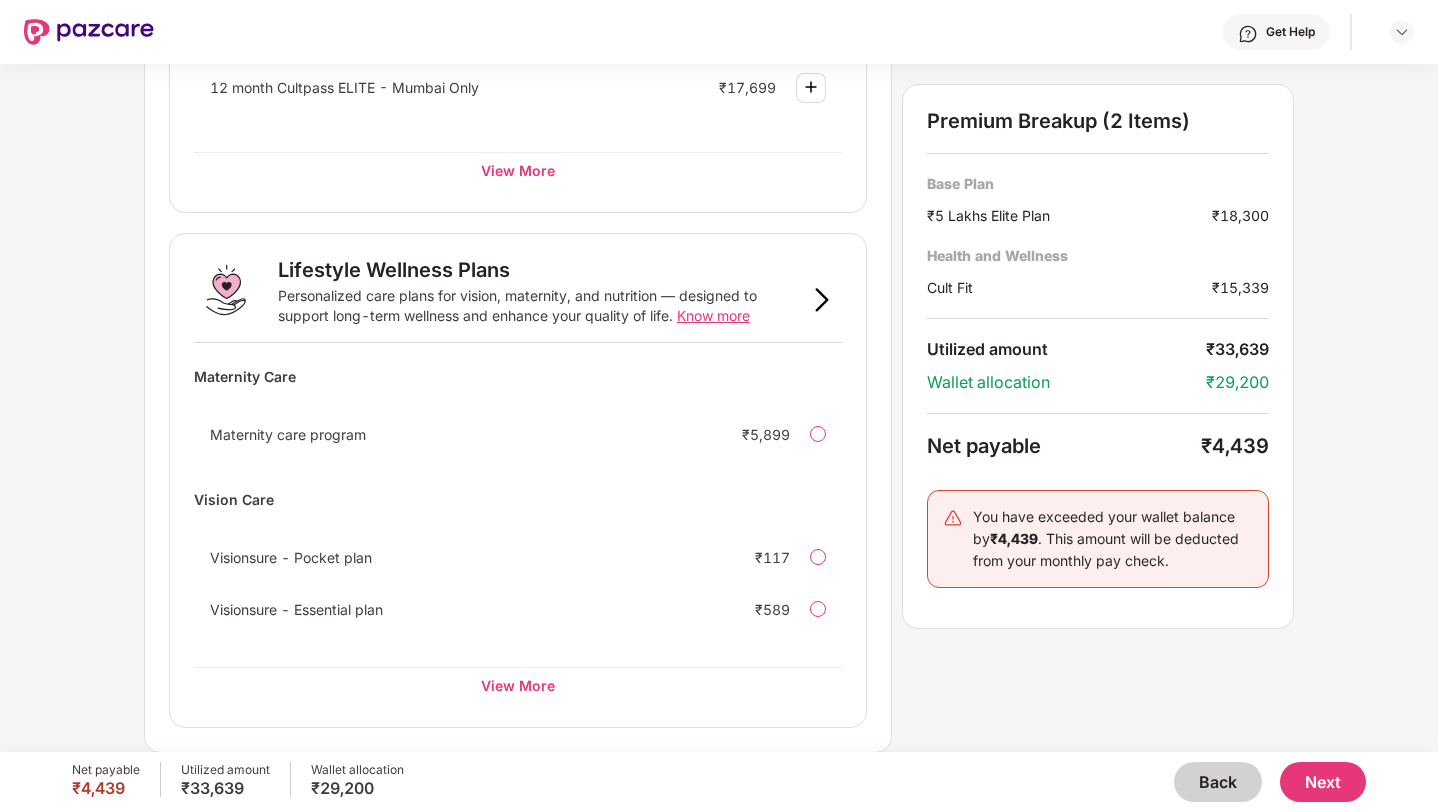 scroll, scrollTop: 1251, scrollLeft: 0, axis: vertical 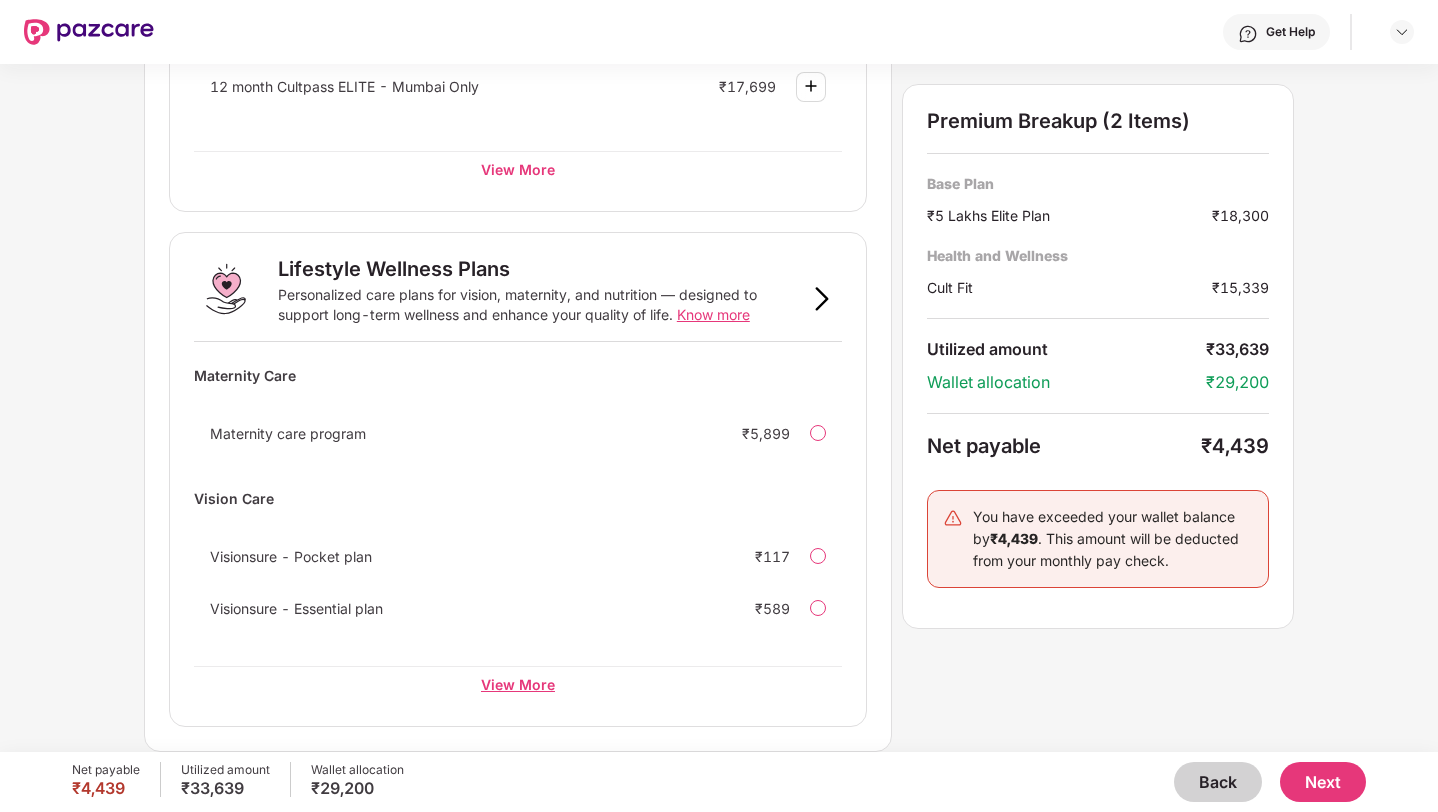 click on "View More" at bounding box center [518, 684] 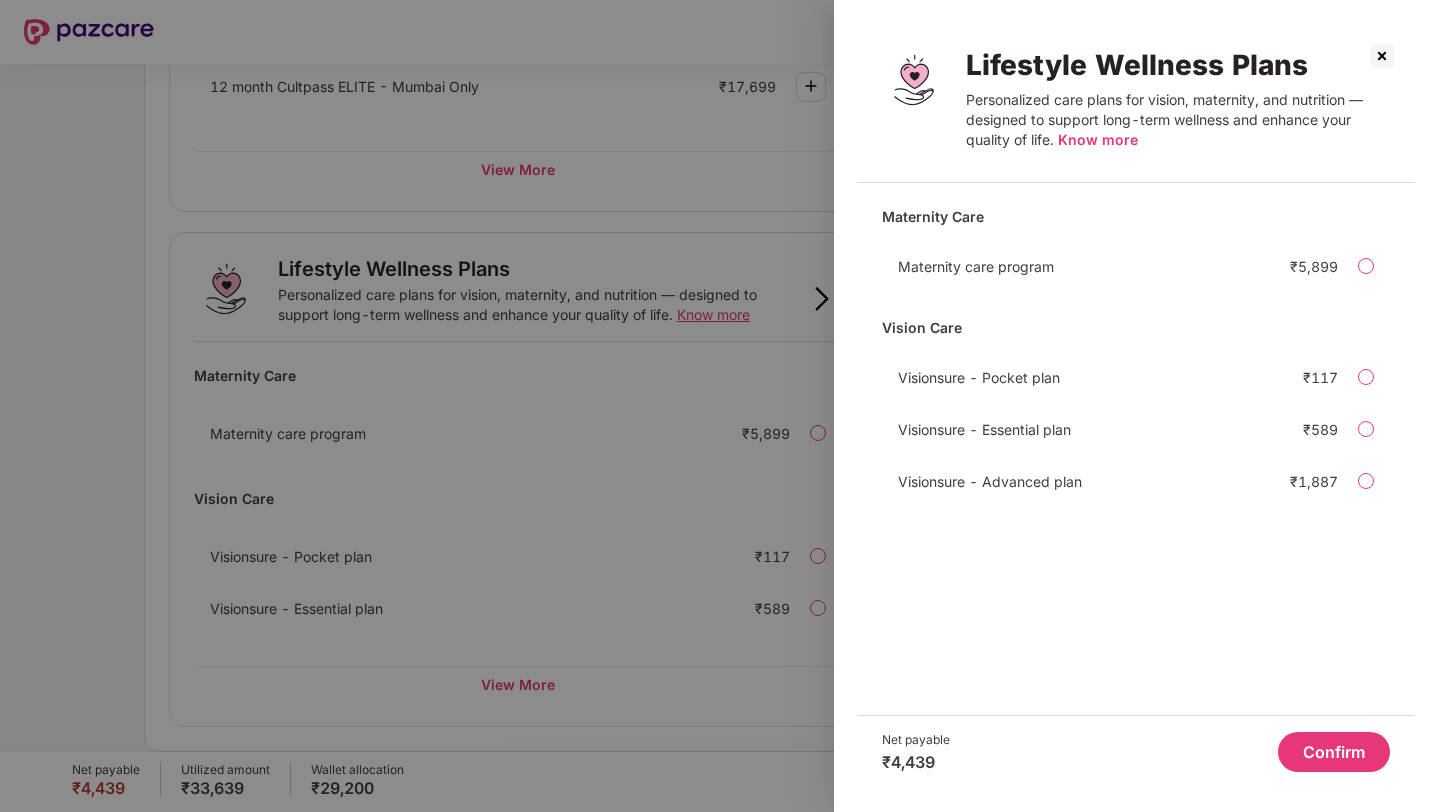 click at bounding box center (719, 406) 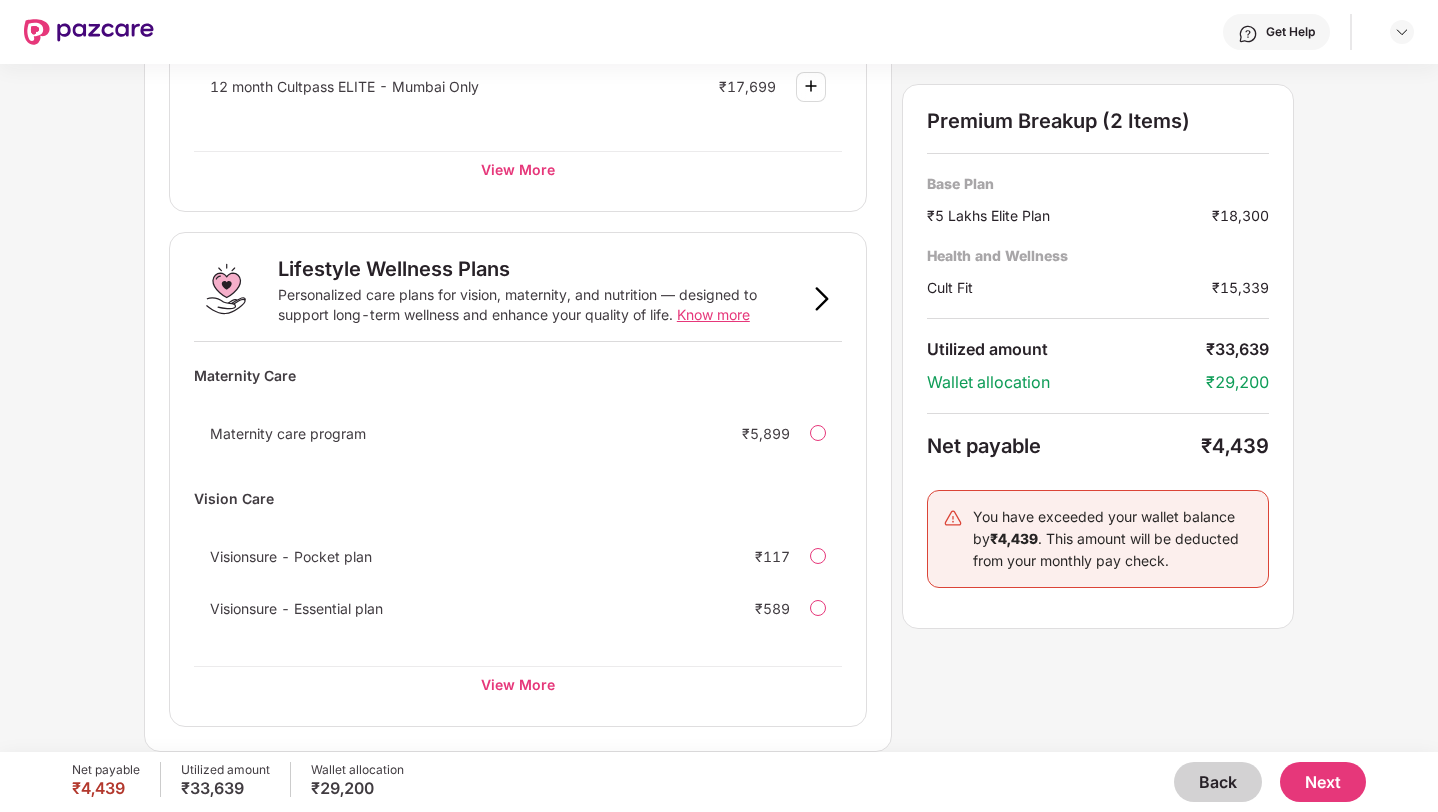 click on "Next" at bounding box center (1323, 782) 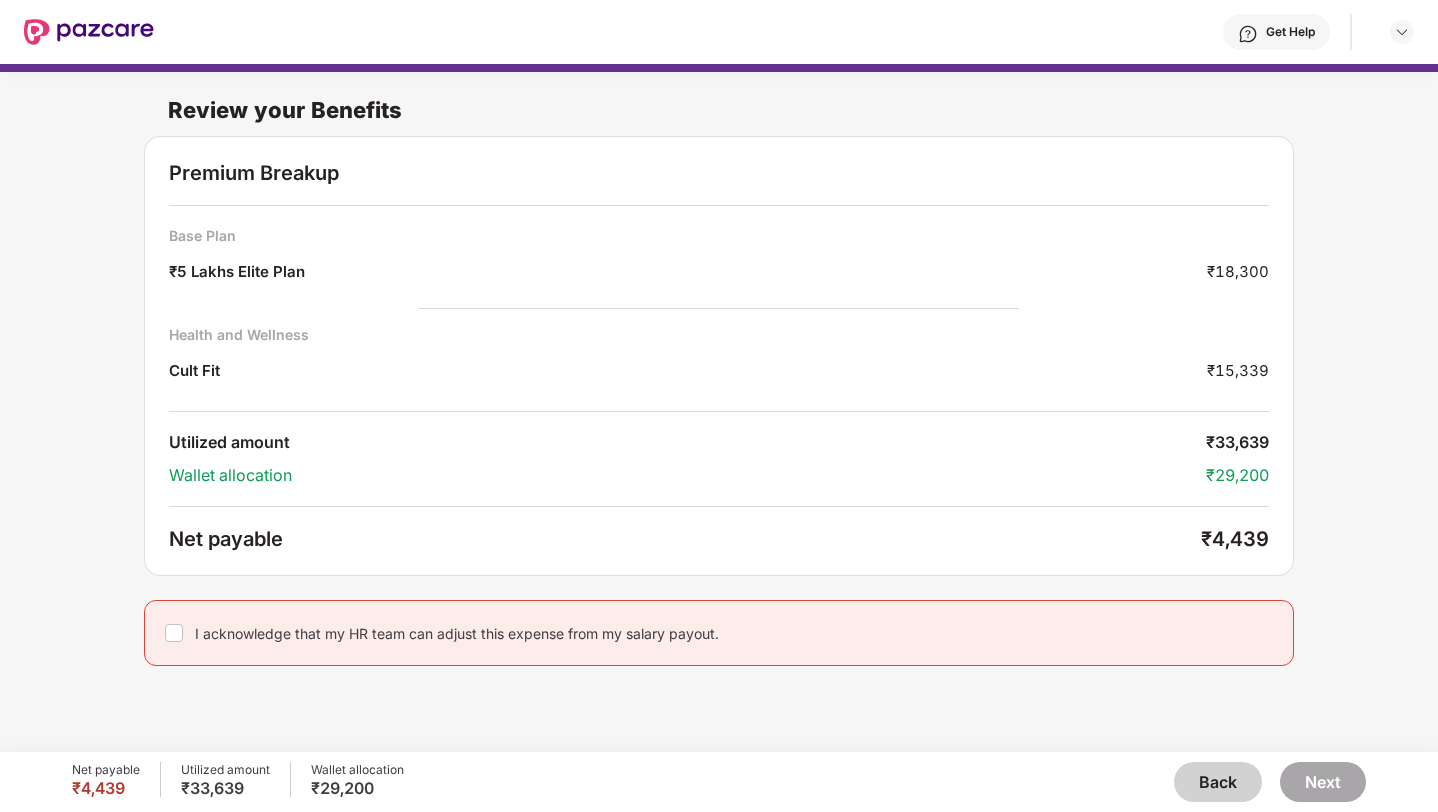 click on "I acknowledge that my HR team can adjust this expense from my salary payout." at bounding box center [719, 633] 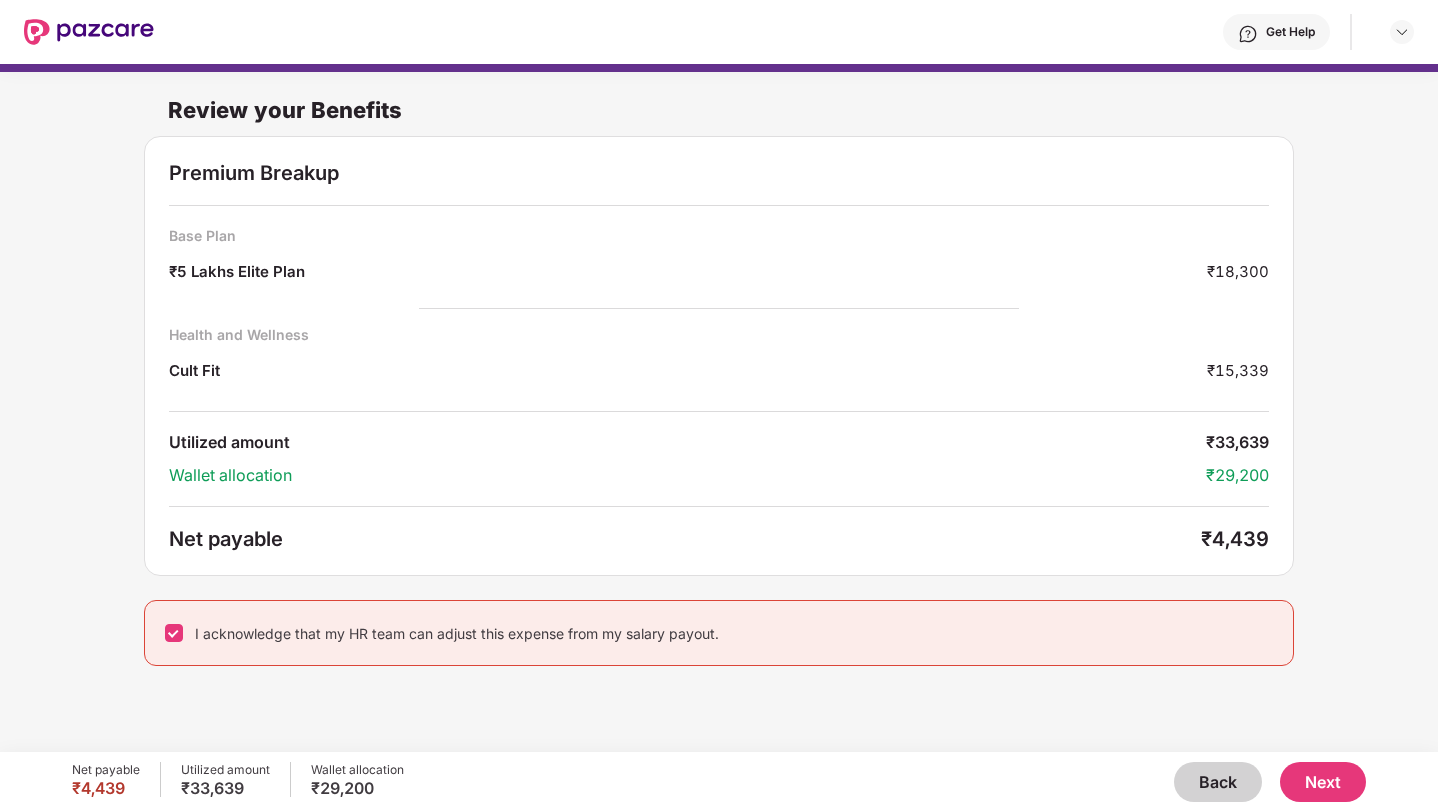 click on "Next" at bounding box center (1323, 782) 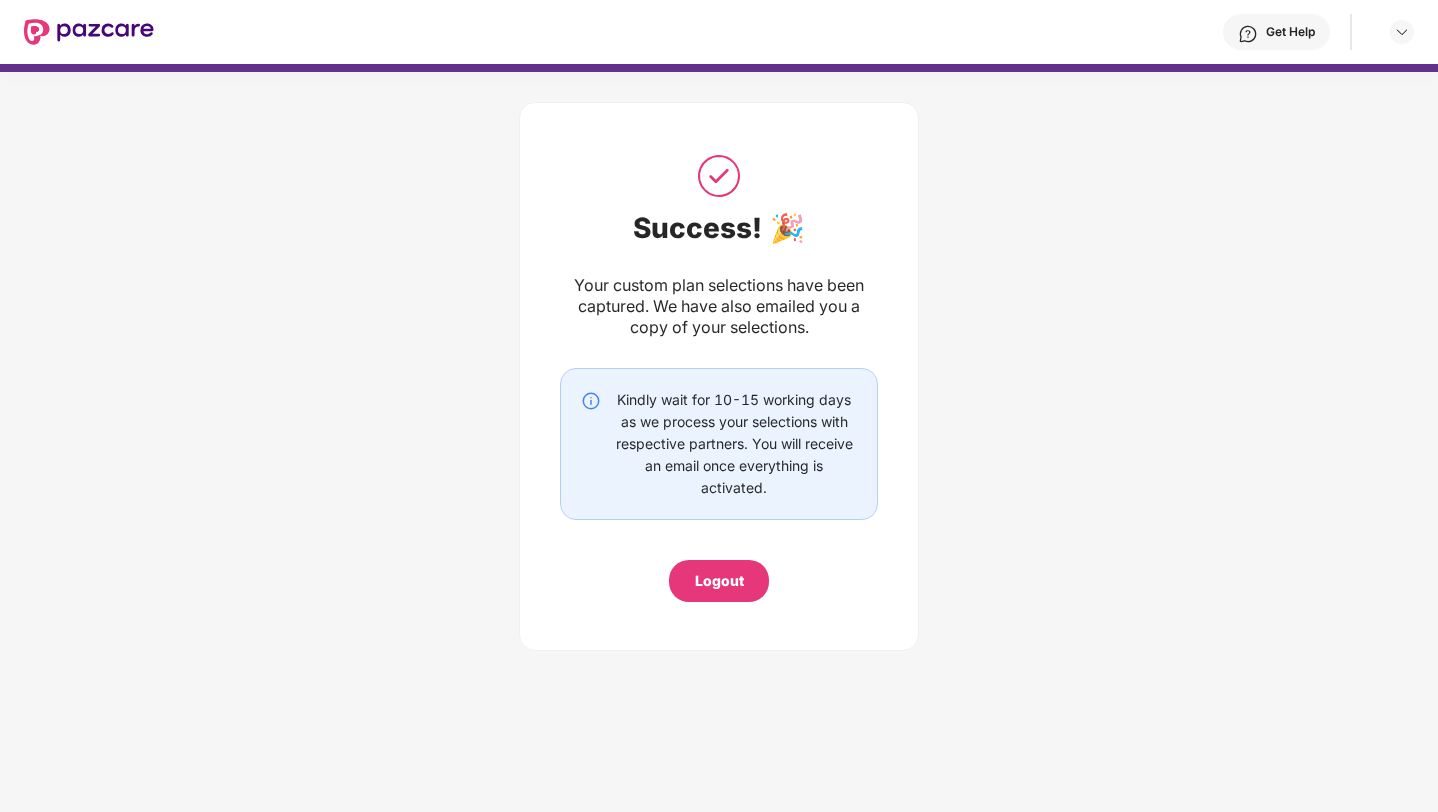 click on "Logout" at bounding box center [719, 581] 